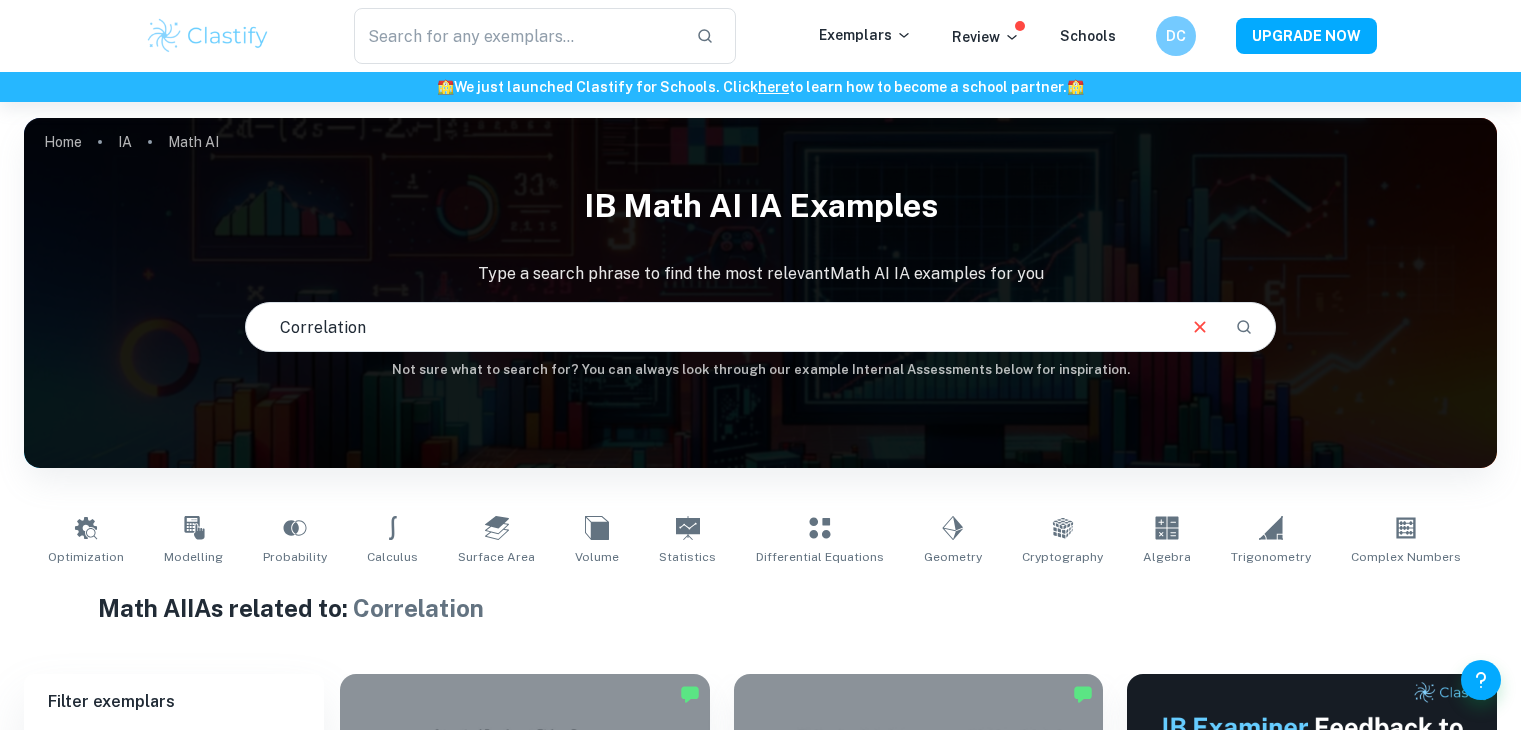 scroll, scrollTop: 220, scrollLeft: 0, axis: vertical 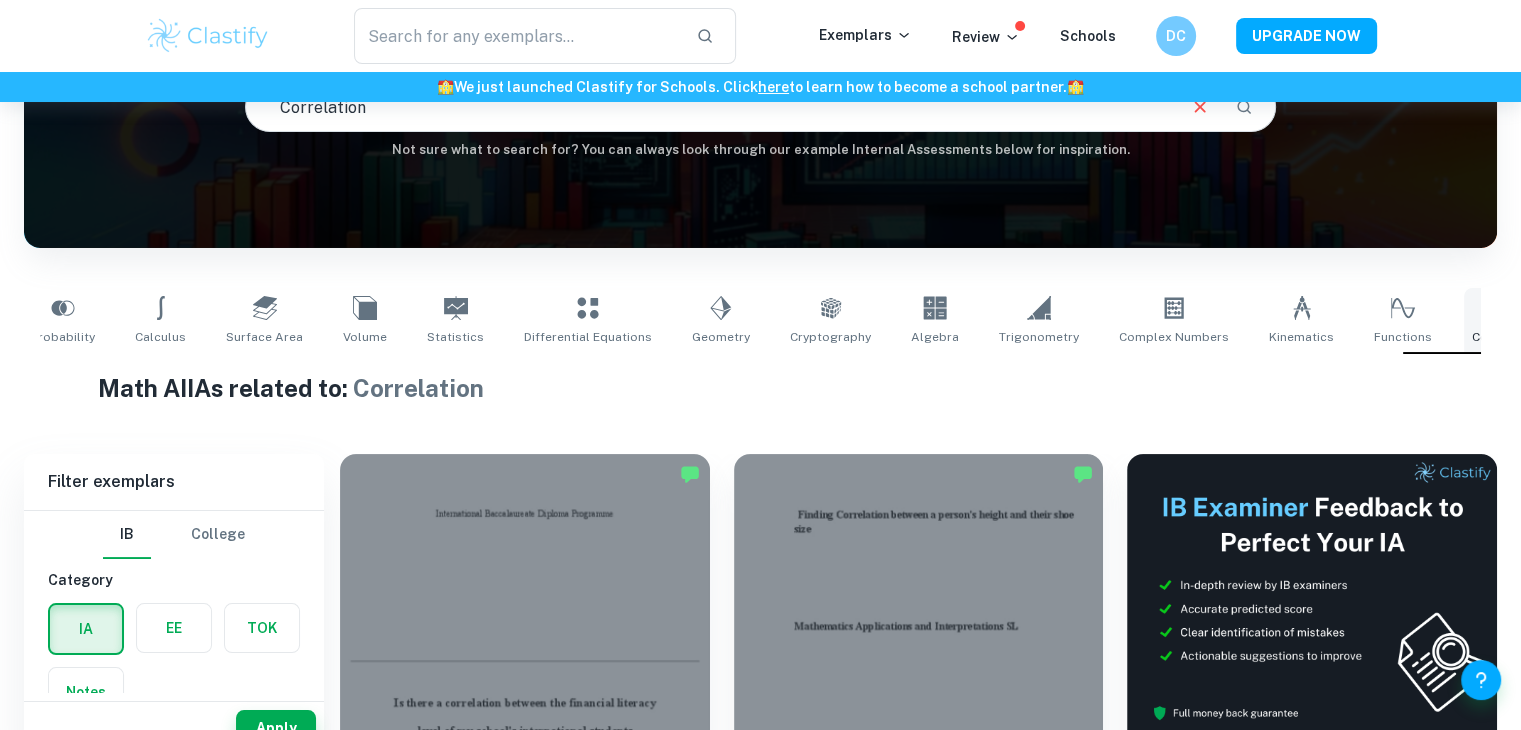 click on "Correlation" at bounding box center (1505, 321) 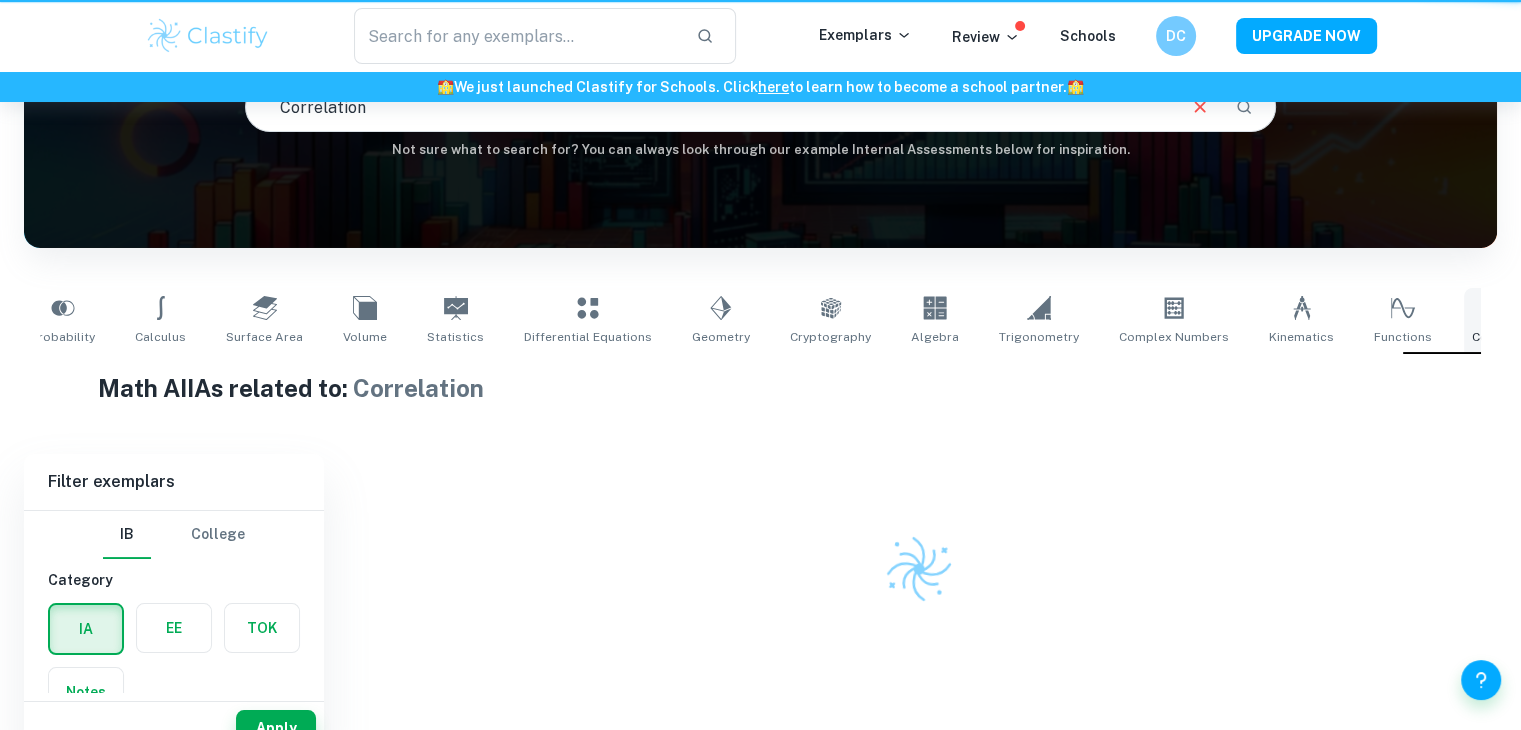 scroll, scrollTop: 26, scrollLeft: 0, axis: vertical 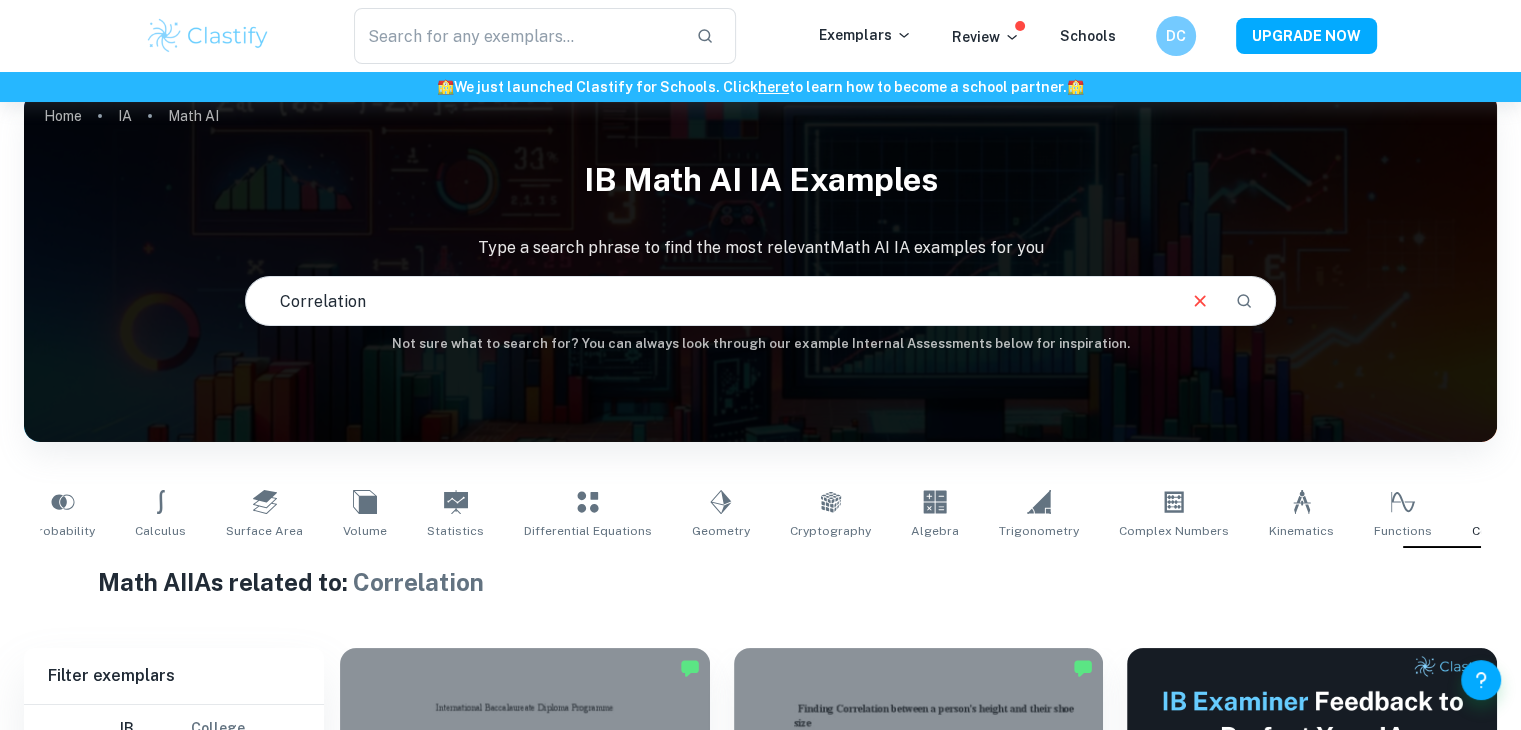 checkbox on "true" 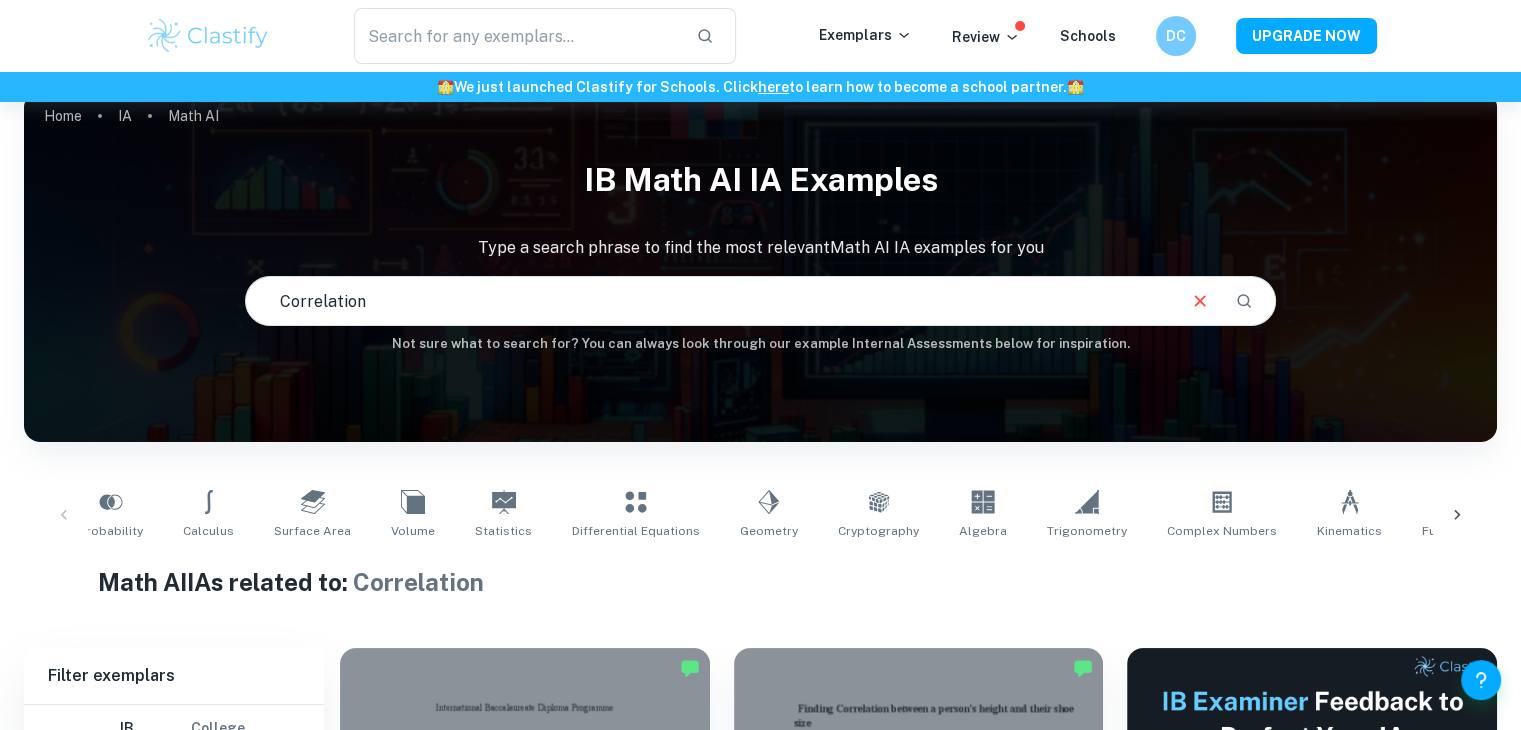 scroll, scrollTop: 0, scrollLeft: 0, axis: both 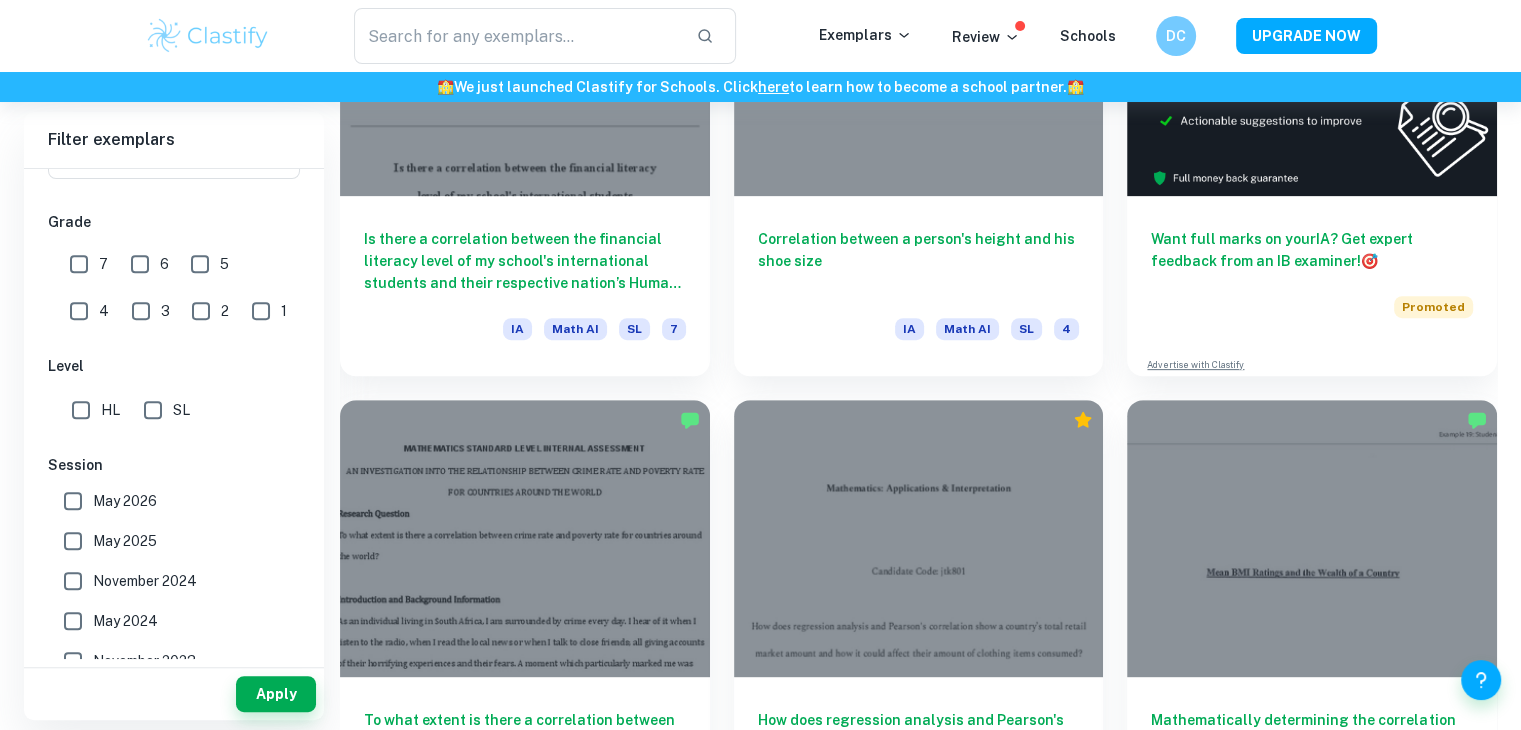 click on "7" at bounding box center (79, 264) 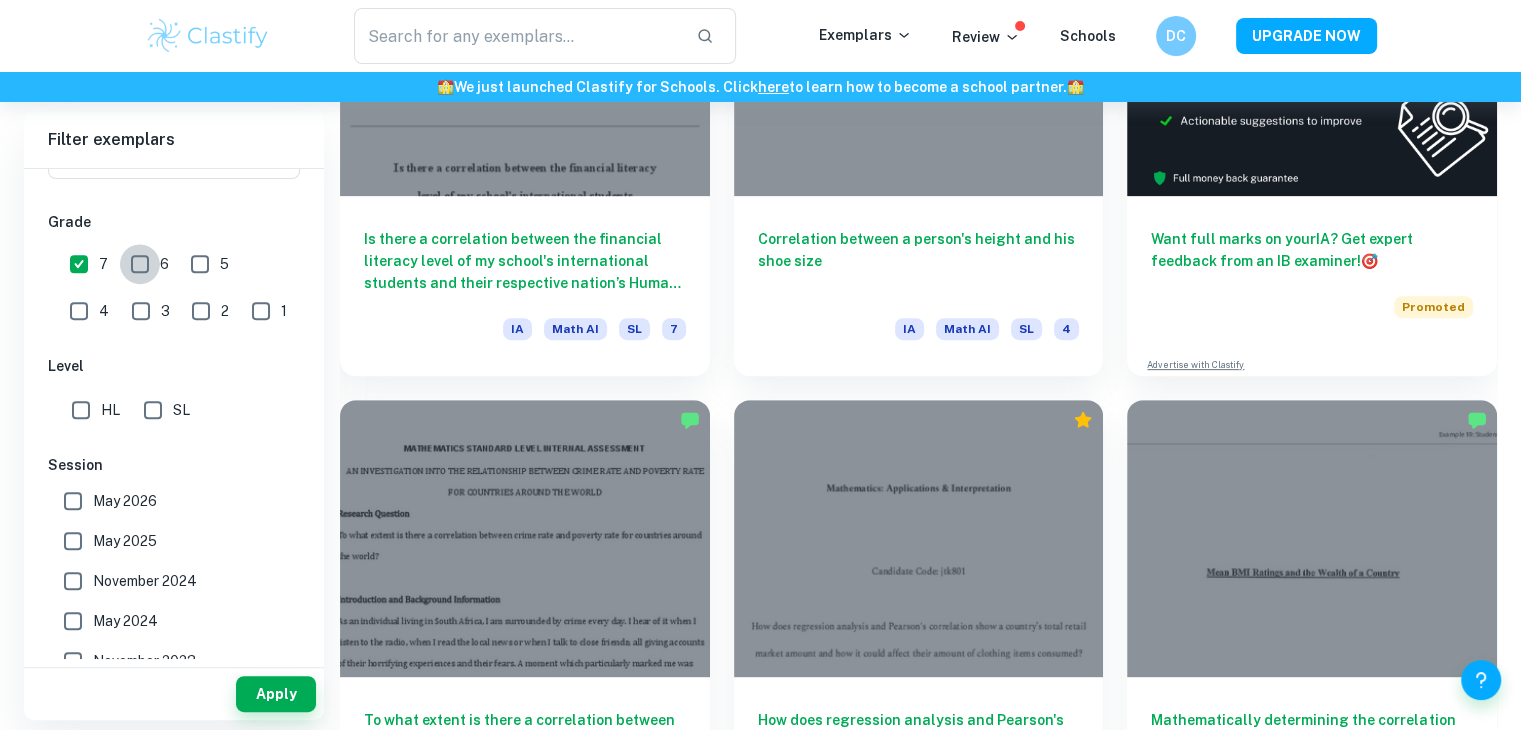 drag, startPoint x: 143, startPoint y: 269, endPoint x: 188, endPoint y: 339, distance: 83.21658 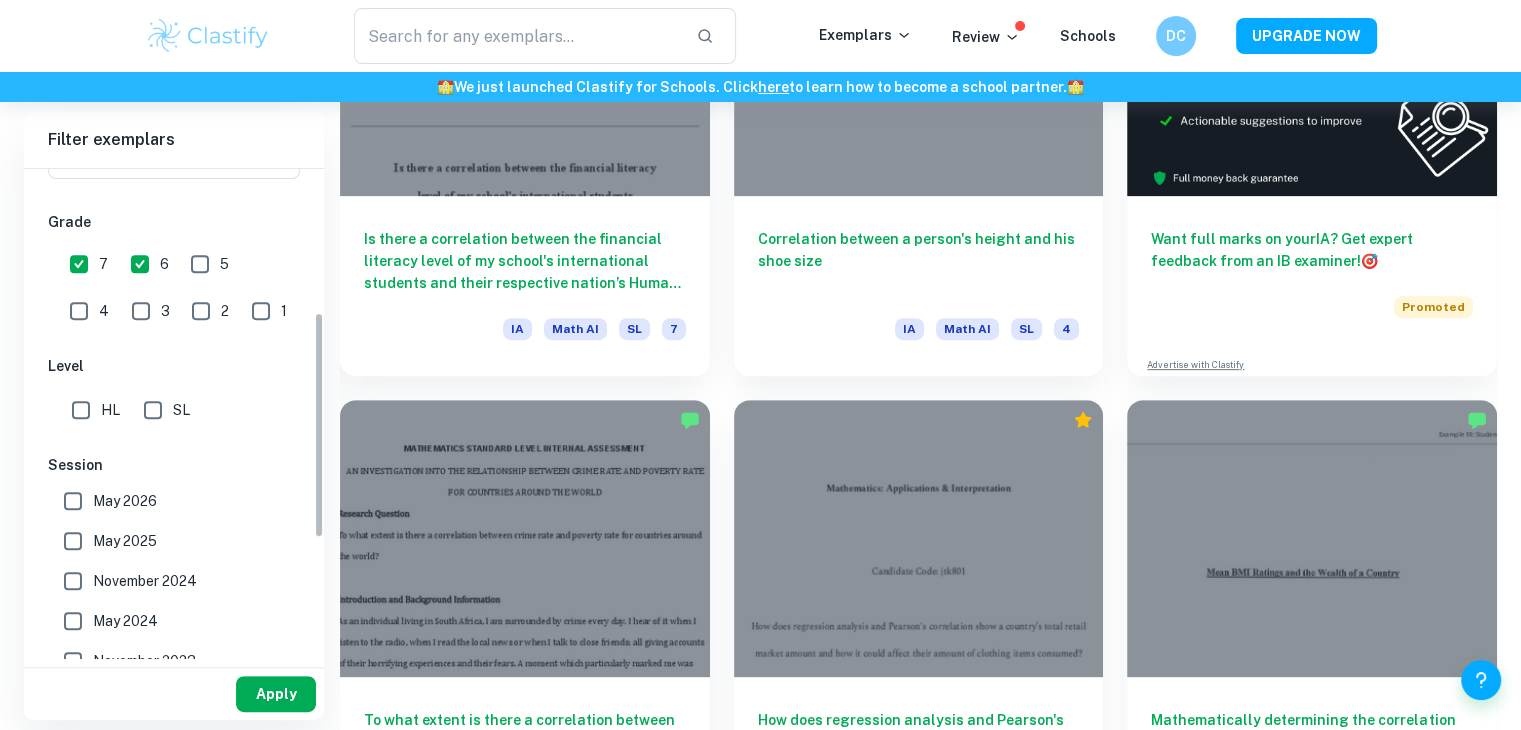 click on "Apply" at bounding box center (276, 694) 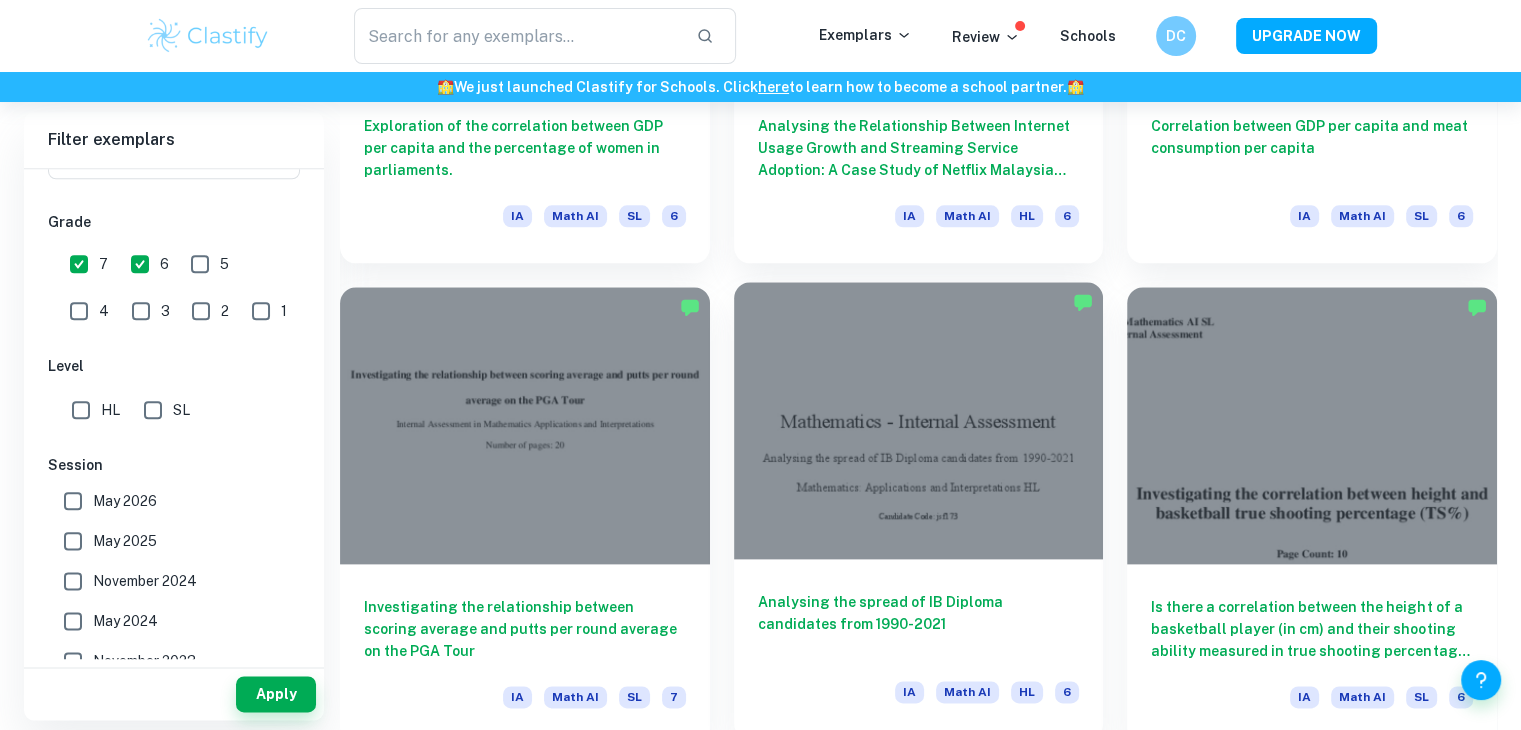scroll, scrollTop: 2348, scrollLeft: 0, axis: vertical 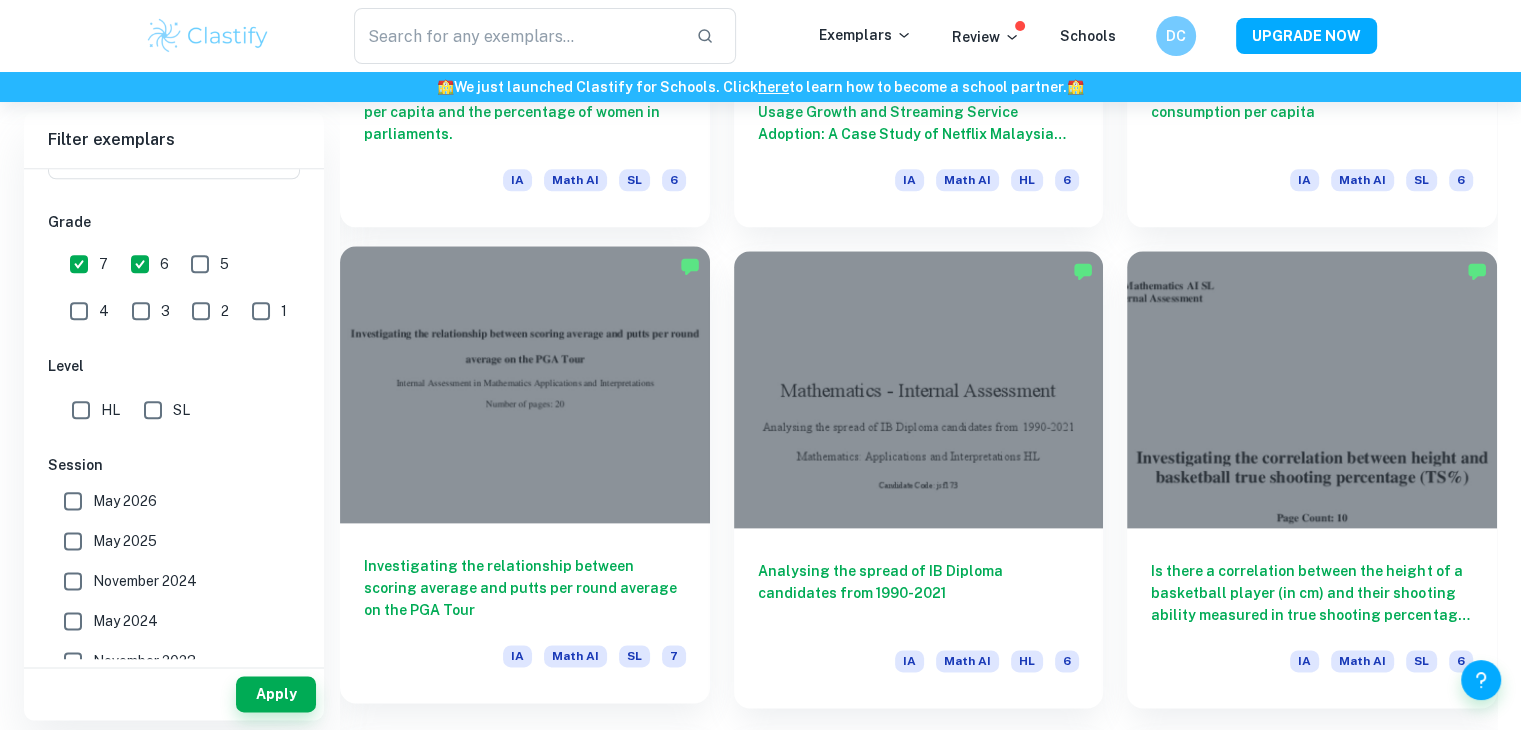 click at bounding box center (525, 384) 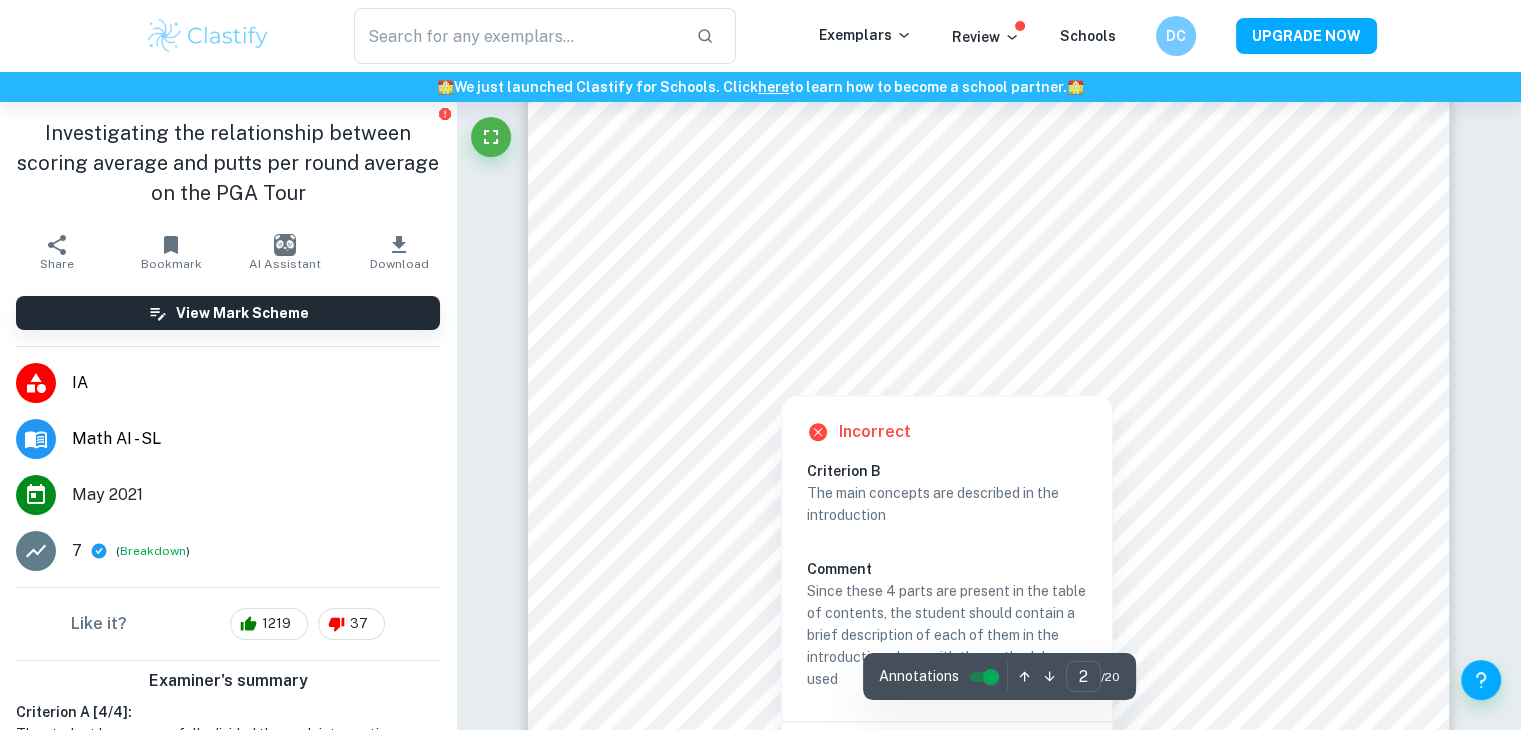 scroll, scrollTop: 1667, scrollLeft: 0, axis: vertical 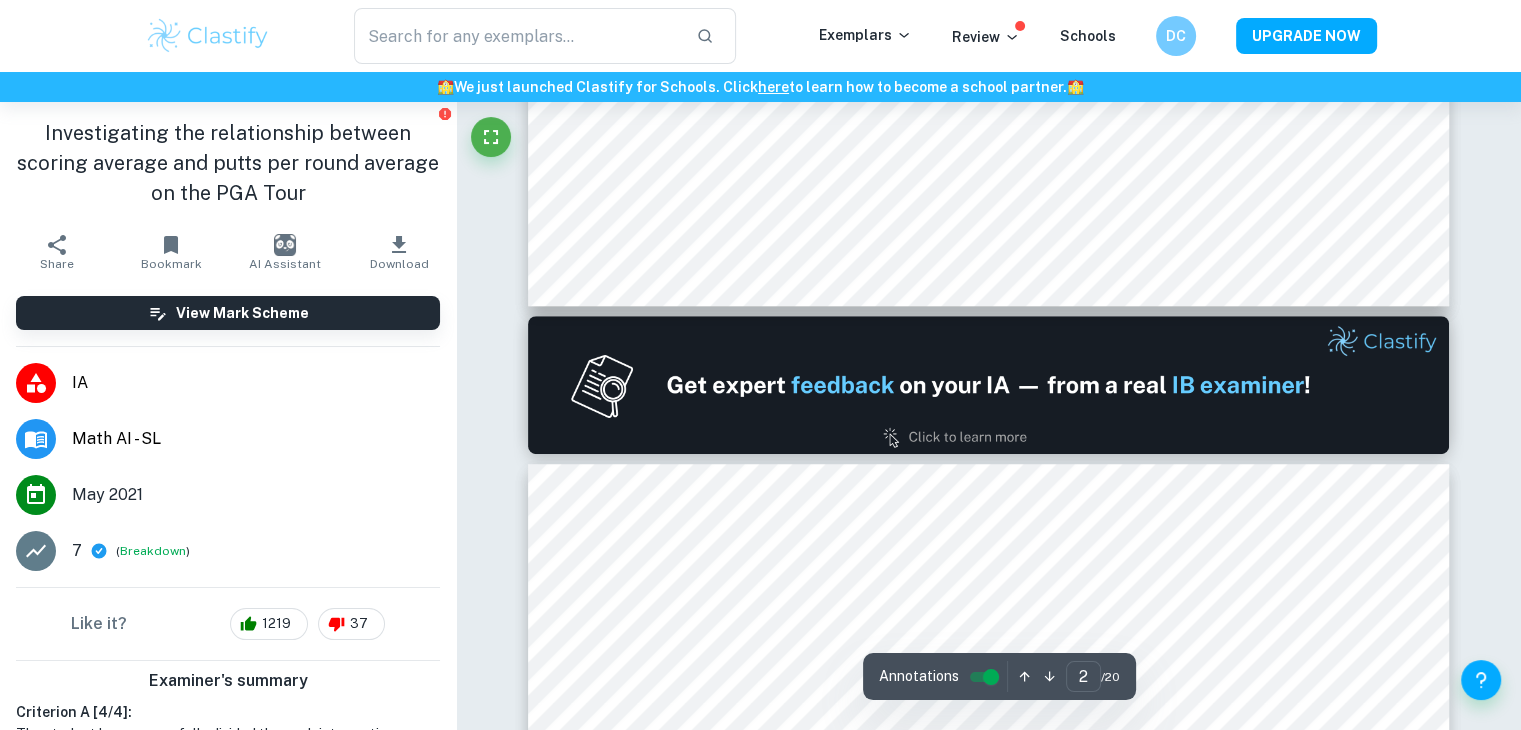 type on "1" 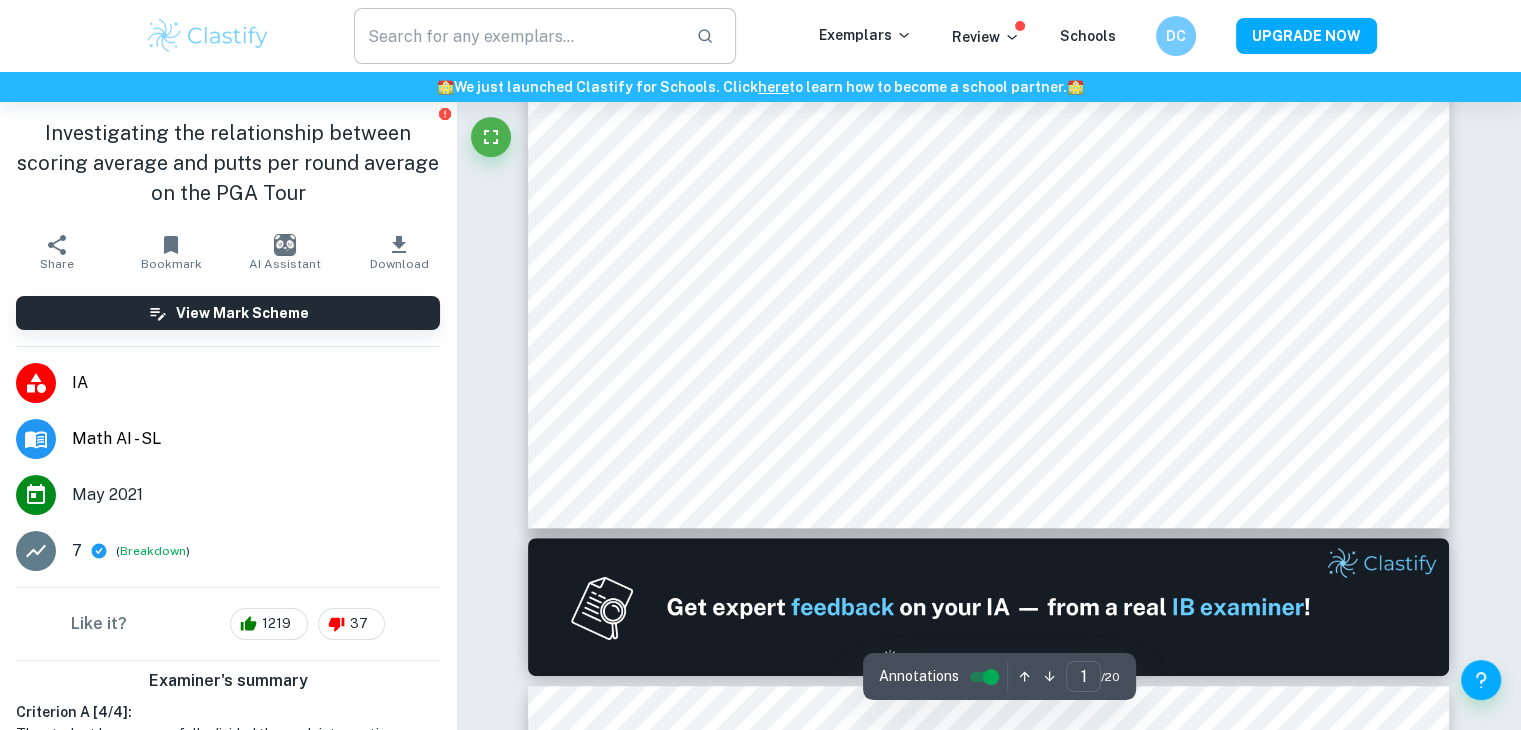 scroll, scrollTop: 760, scrollLeft: 0, axis: vertical 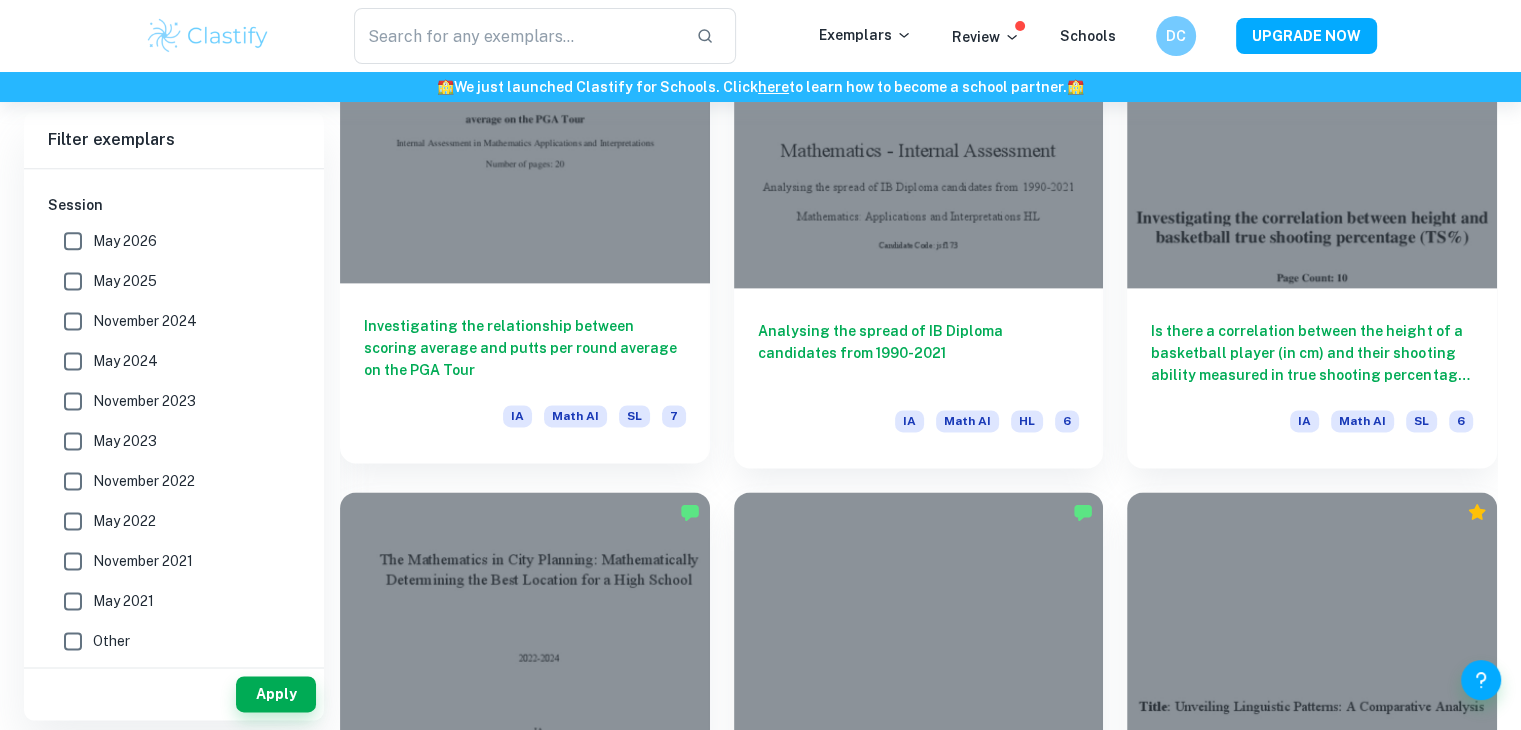 click at bounding box center (525, 144) 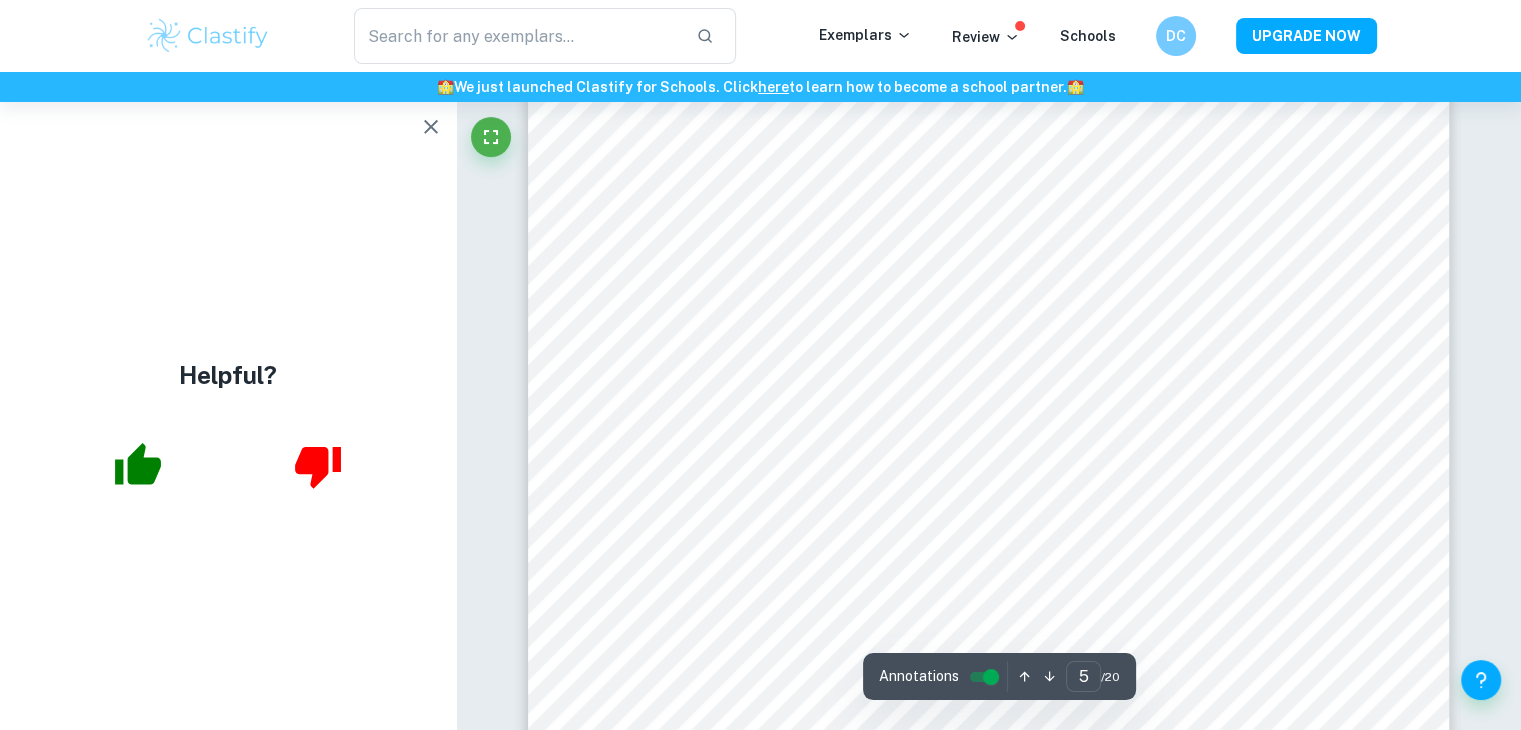 scroll, scrollTop: 5944, scrollLeft: 0, axis: vertical 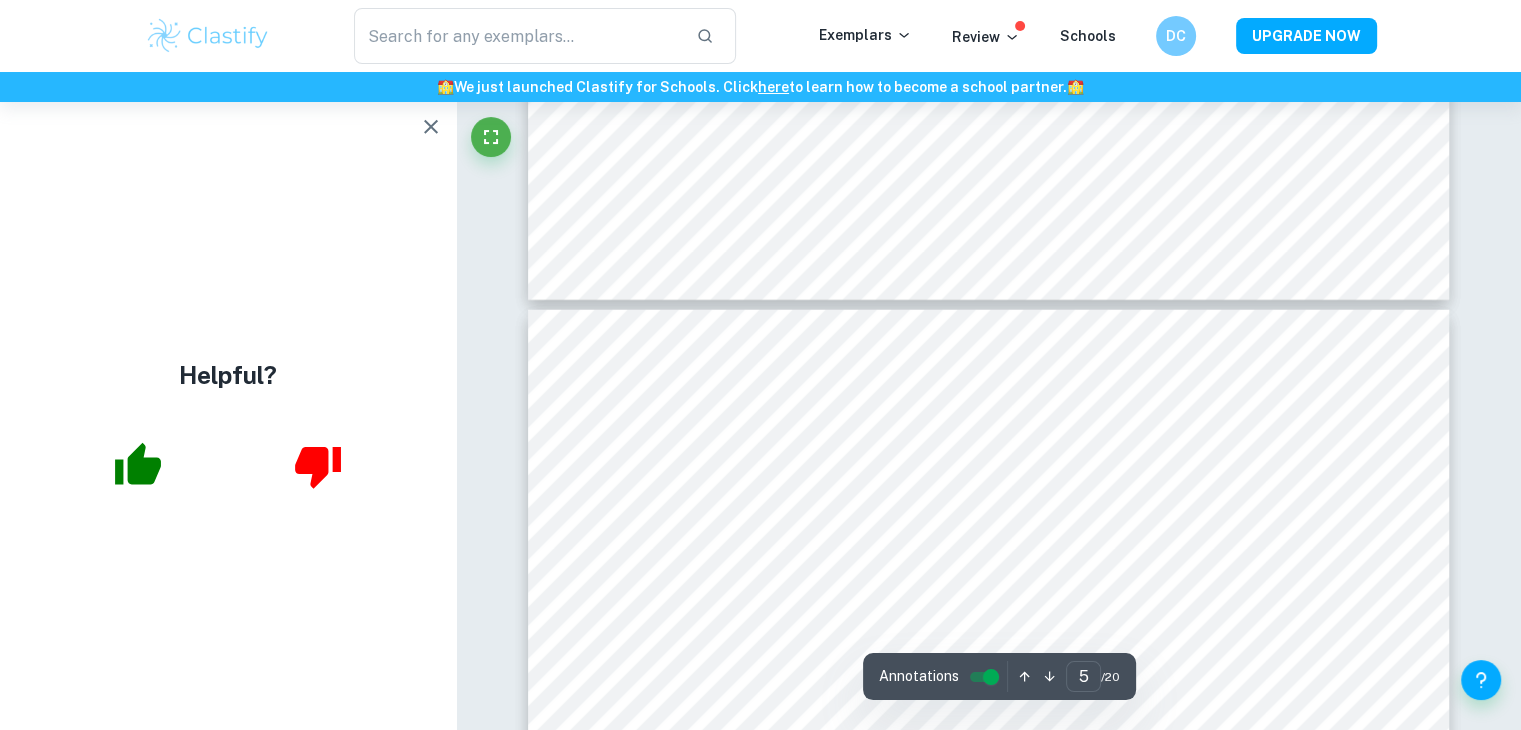 type on "4" 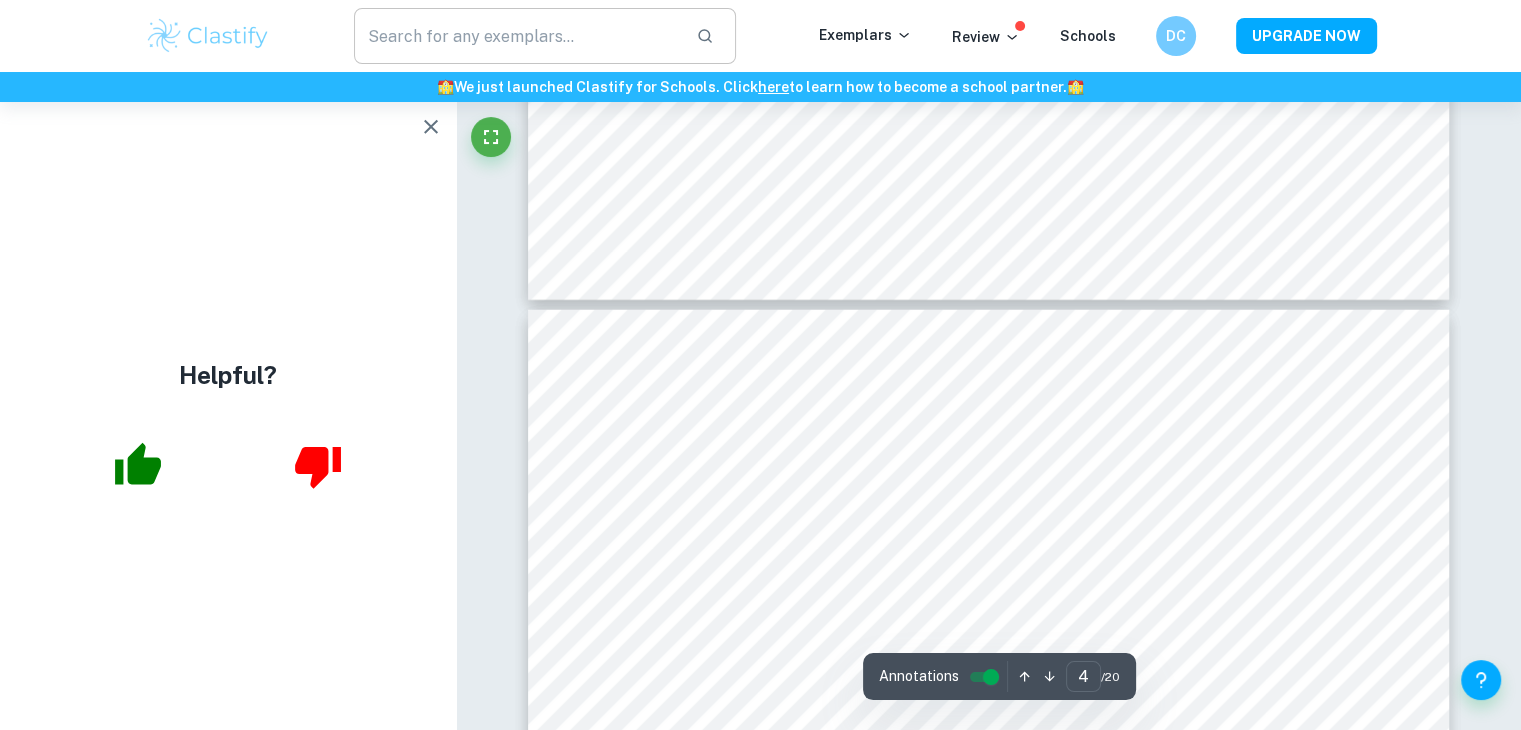 scroll, scrollTop: 4479, scrollLeft: 0, axis: vertical 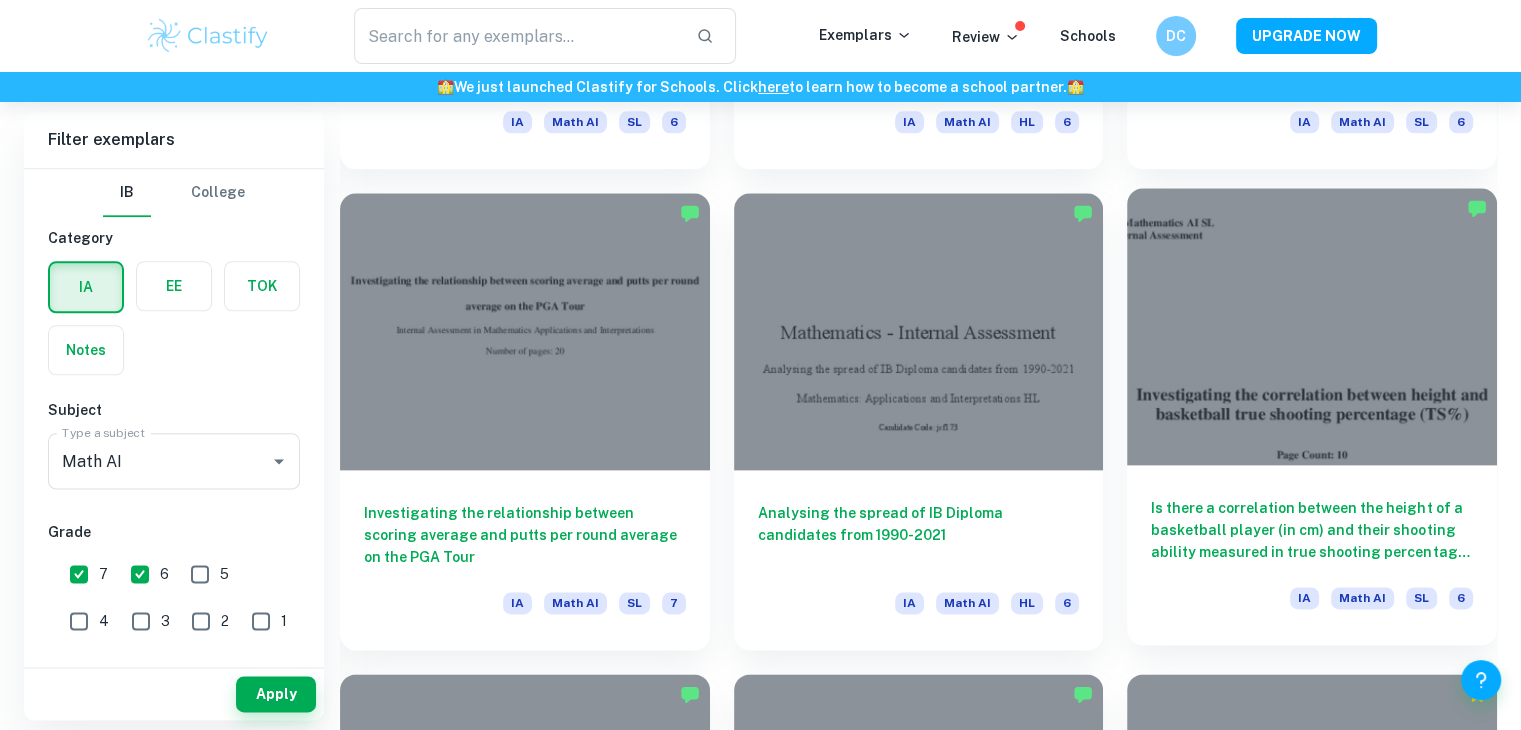 click at bounding box center (1312, 326) 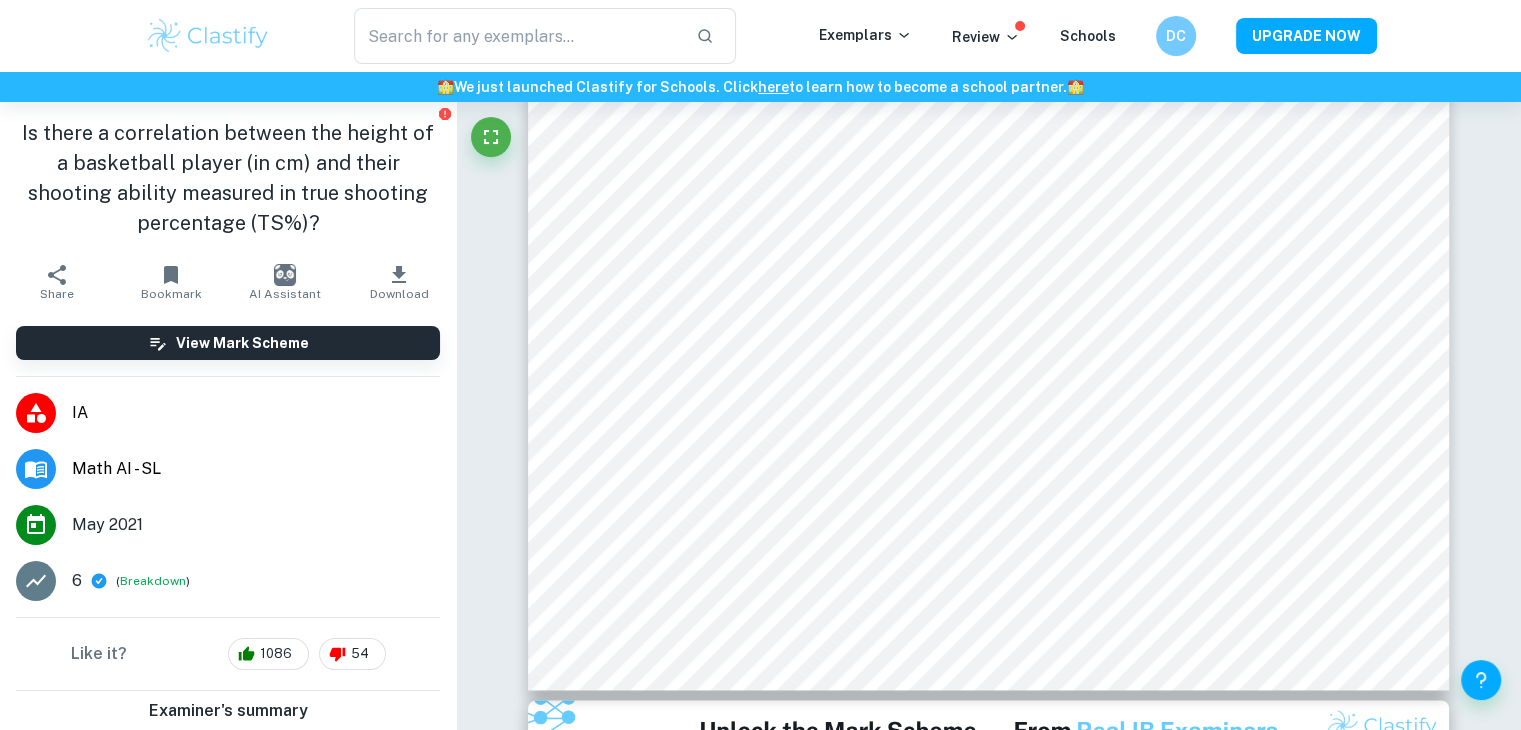 scroll, scrollTop: 2197, scrollLeft: 0, axis: vertical 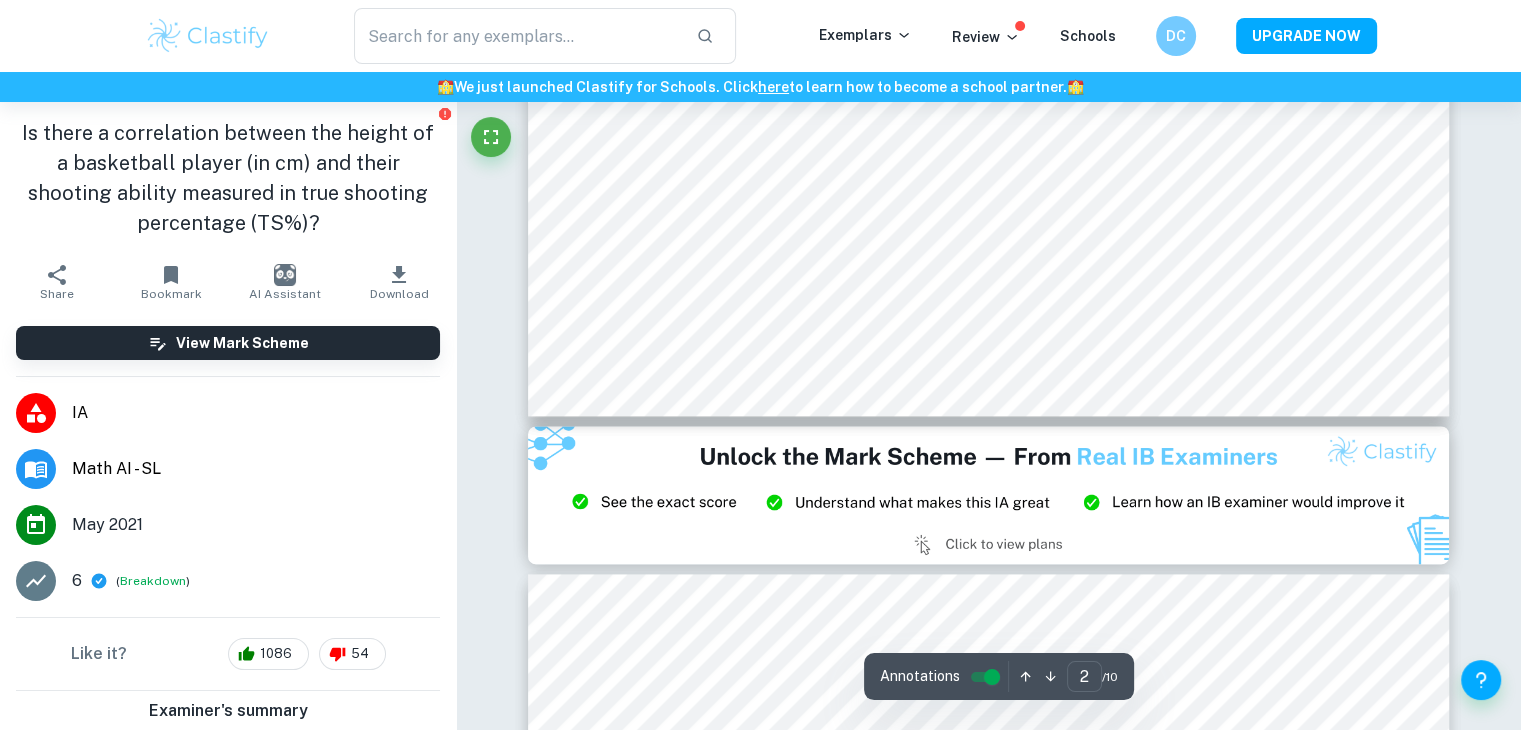 type on "3" 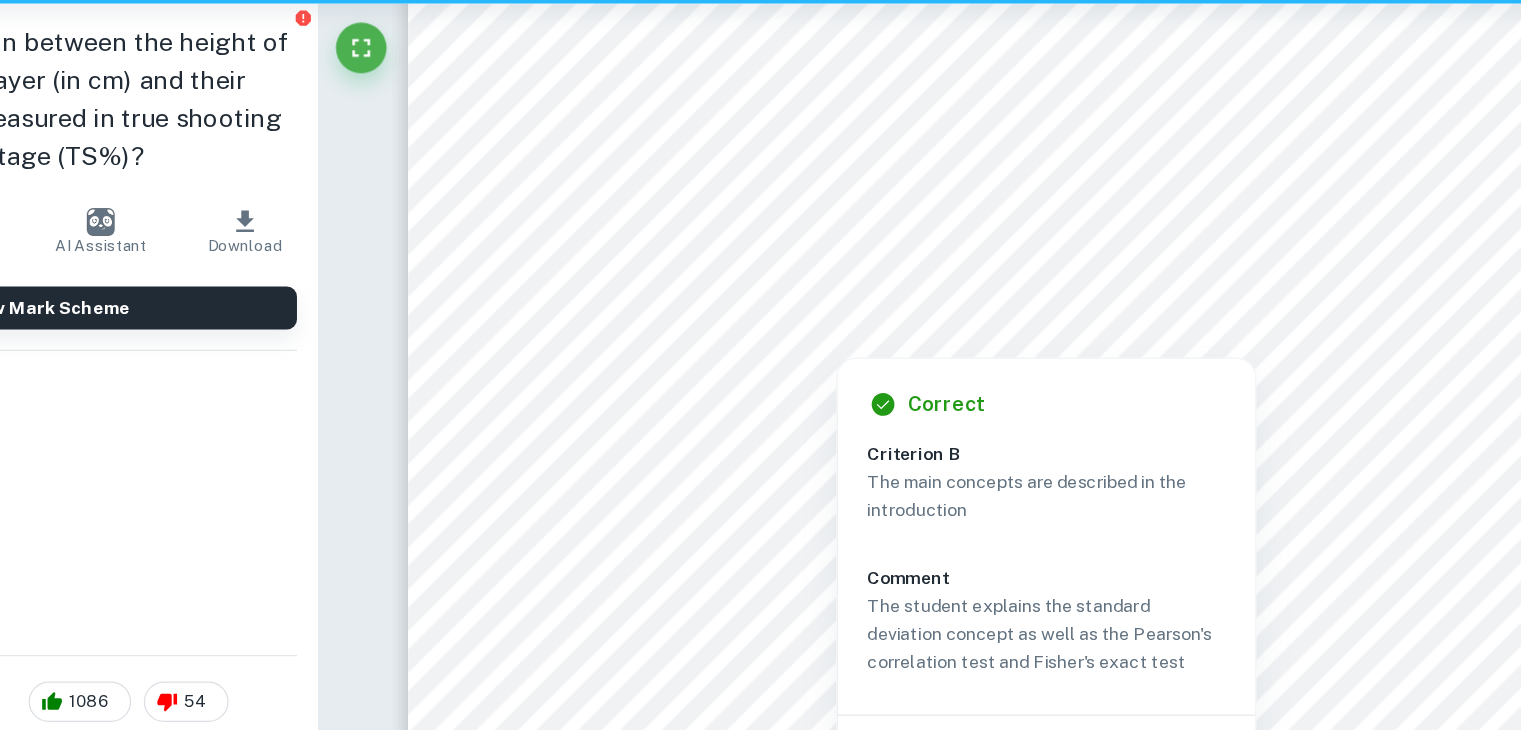 scroll, scrollTop: 3521, scrollLeft: 0, axis: vertical 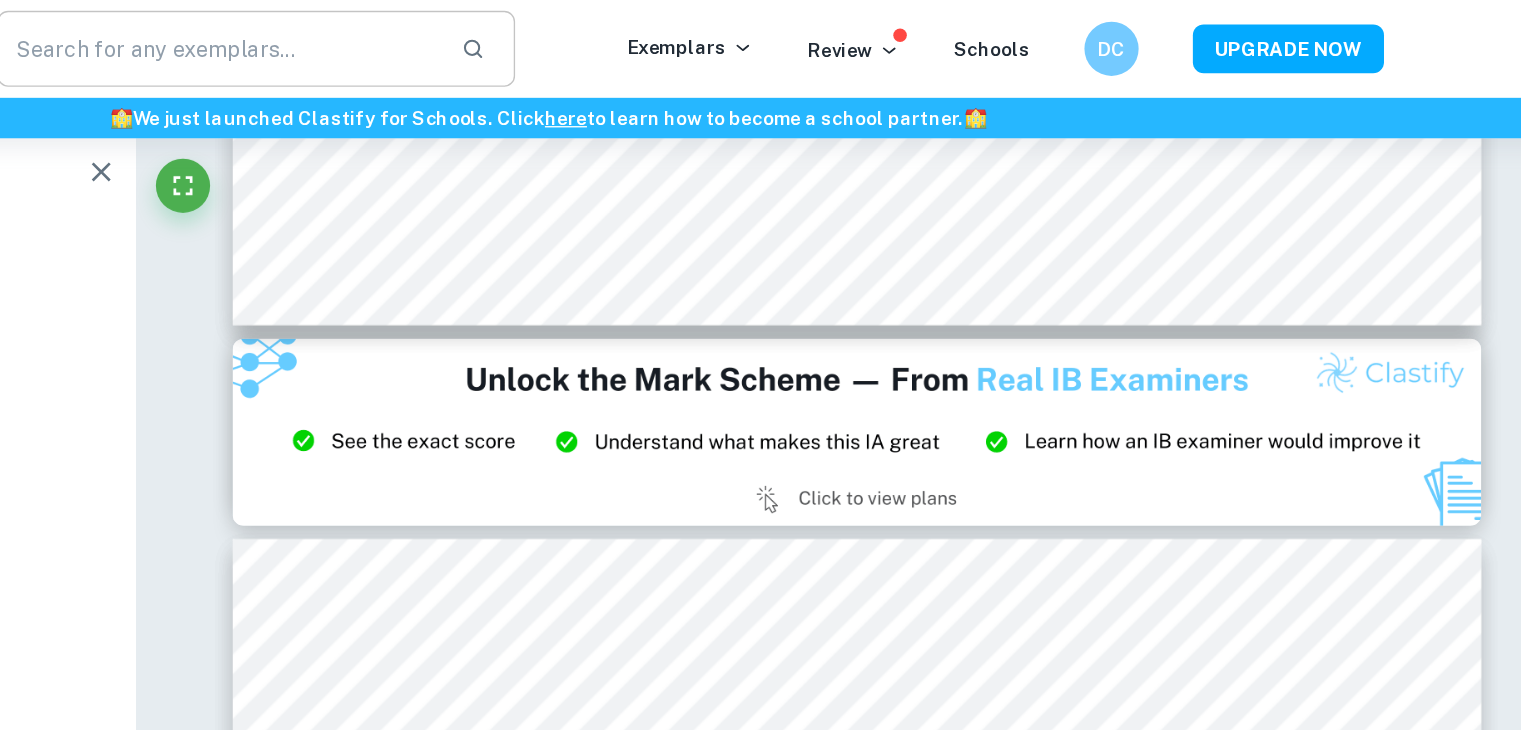 type on "2" 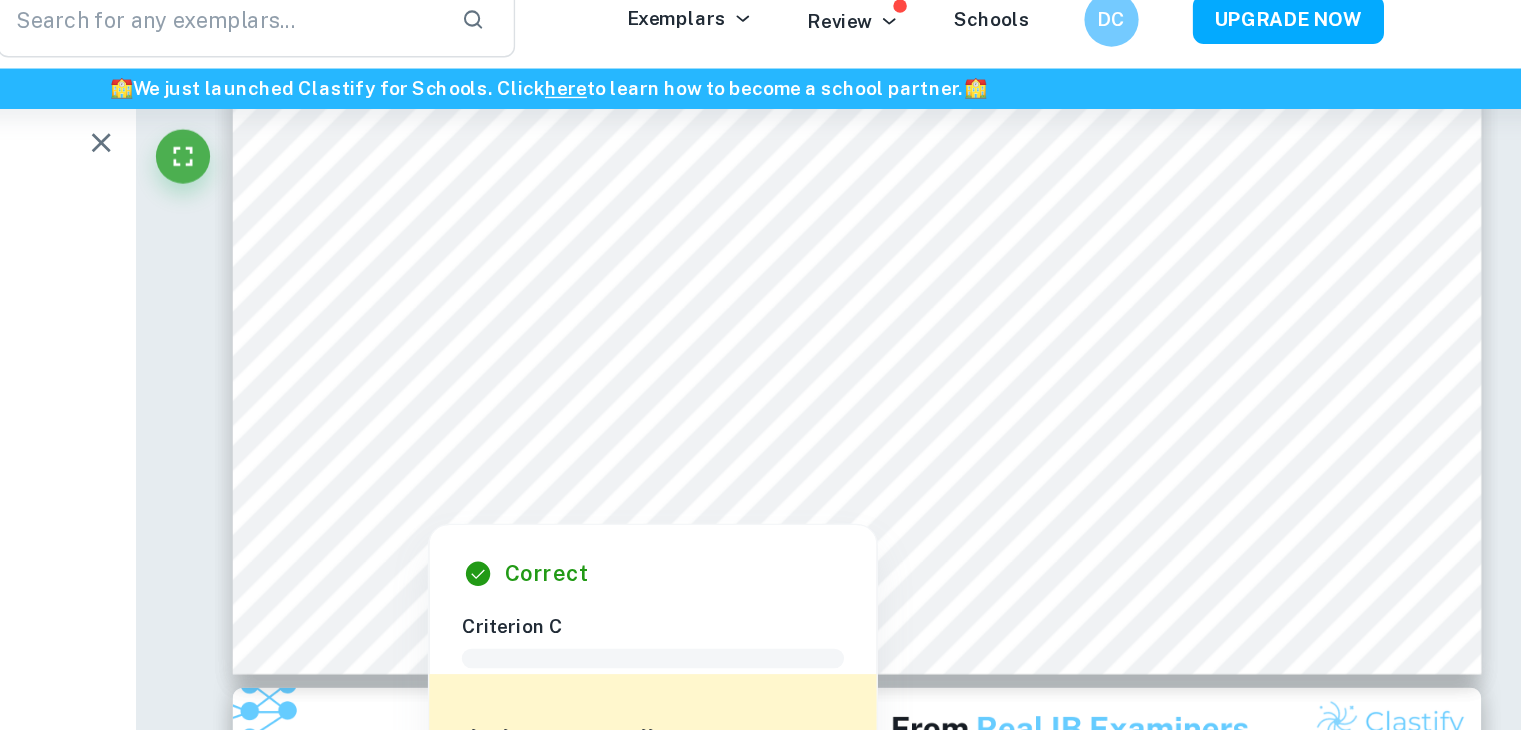 scroll, scrollTop: 2145, scrollLeft: 0, axis: vertical 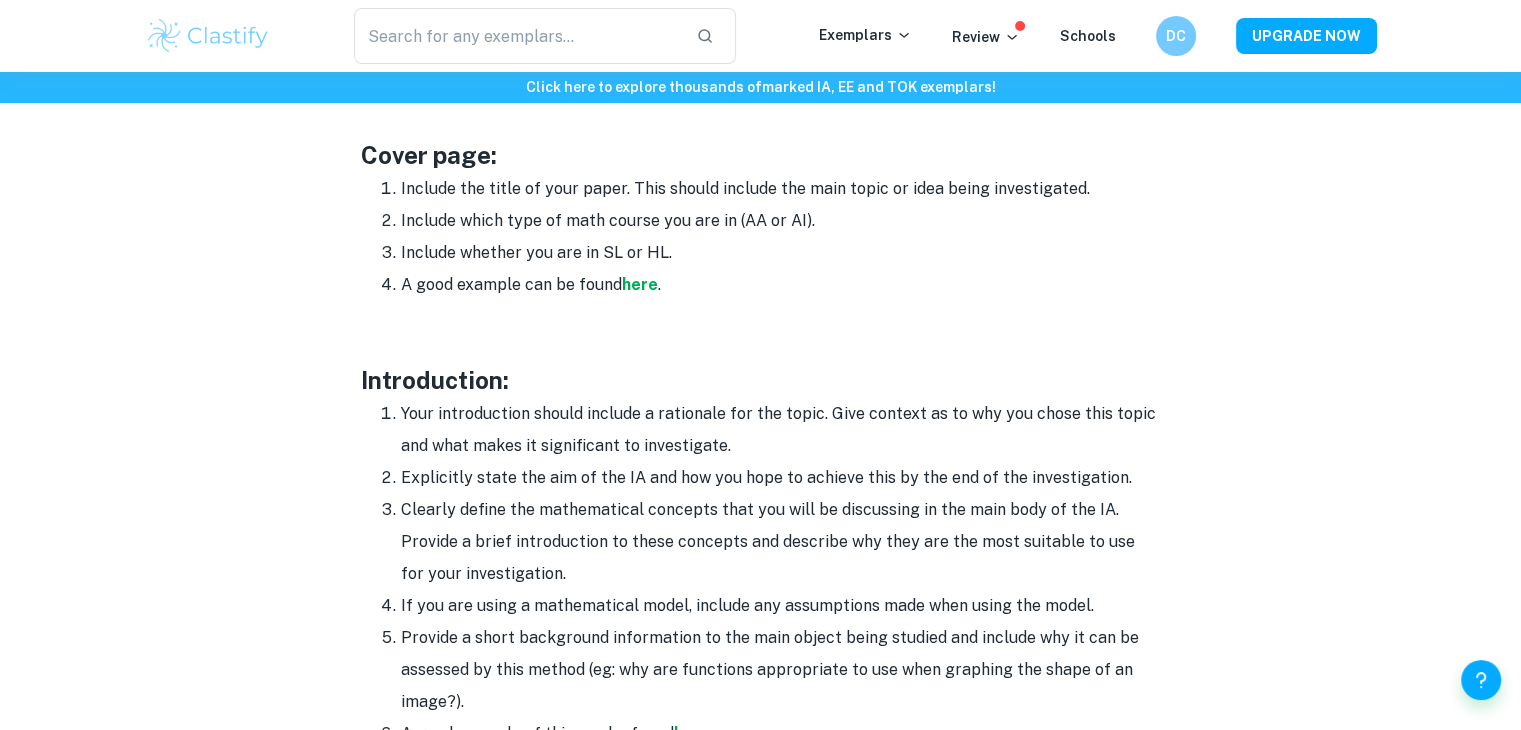 click on "Math IA Format and Structure By  Roxanne • January 12, 2024 Get feedback on your  Math AA IA Marked only by official IB examiners Learn more Your Math IA is a great way to show mastery of course concepts and the application of skills learned throughout your duration of study. In addition to having a good theoretical background, you also need to ensure that you are formatting your IA in the best way possible and Clastify is here to help you do exactly  that! In this post, we will break down the main elements to include when writing your Math IA, based on our experience with IB and large number of successful candidates. Keep in mind that the below structure is just a suggestion, and there have been many high-scoring IAs who may have followed a different structure! The guide below can be used for both Math AA and AI, so feel free to use this no matter which IB math course you are taking!      Math IA Format and Structure   Cover page: Include which type of math course you are in (AA or AI).  here ." at bounding box center [761, 739] 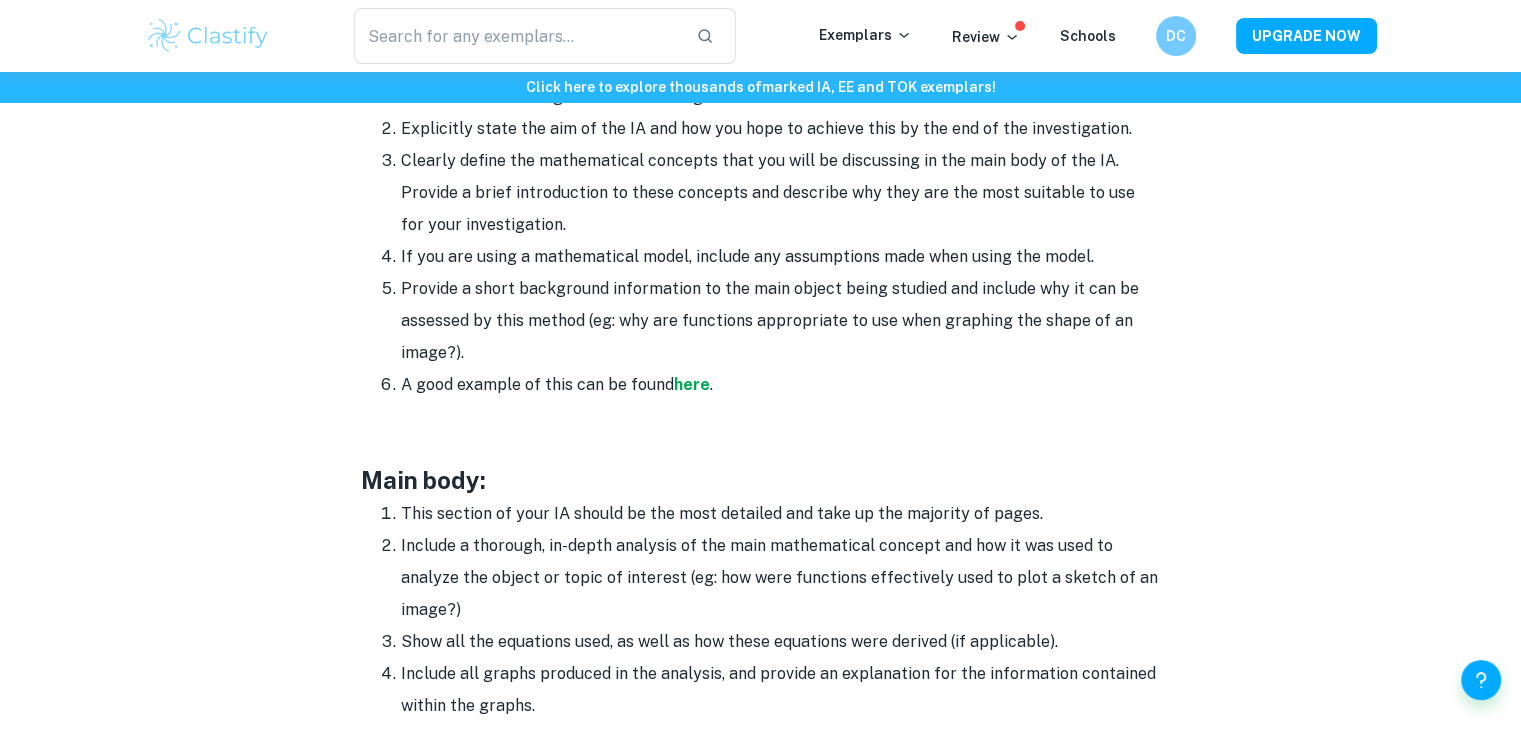 scroll, scrollTop: 1411, scrollLeft: 0, axis: vertical 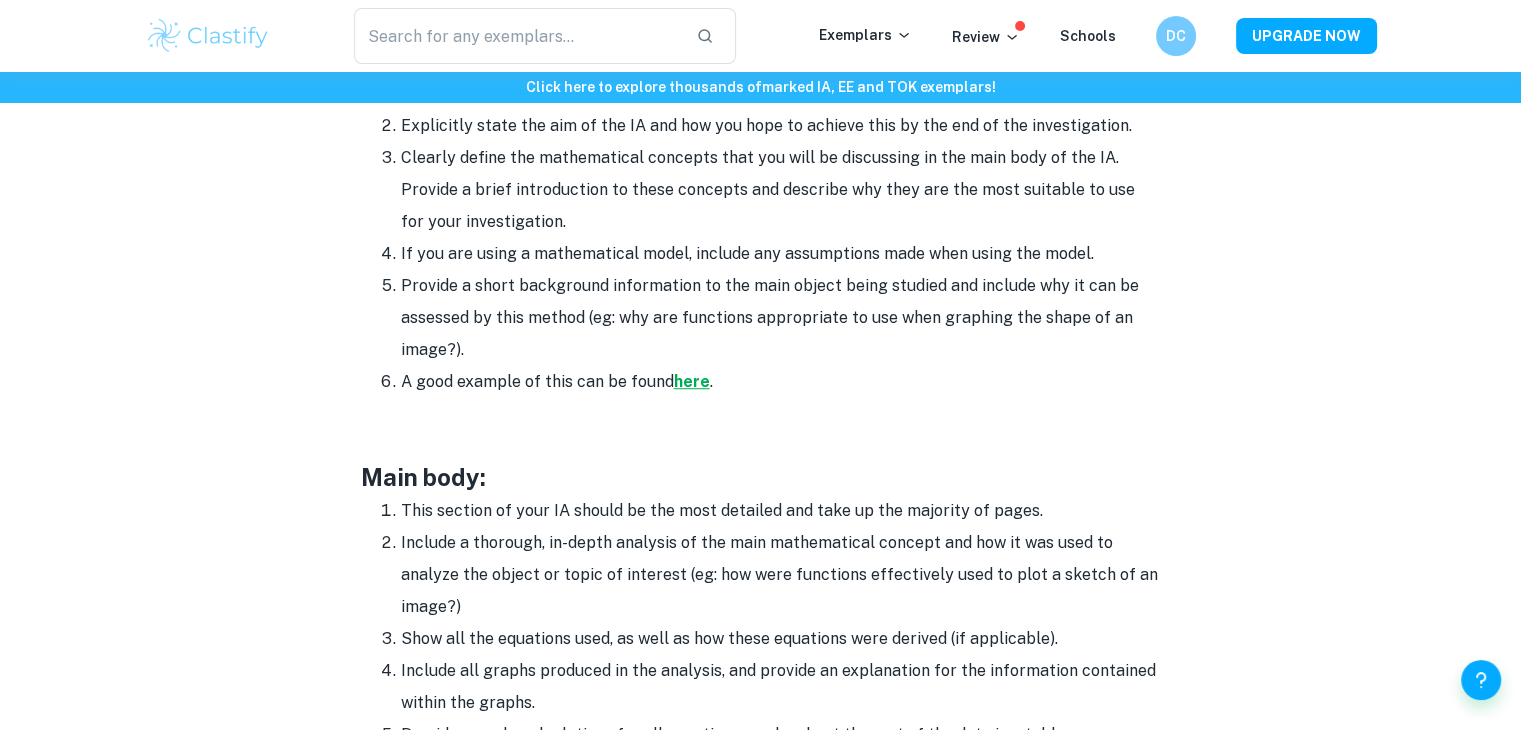 click on "here" at bounding box center (692, 381) 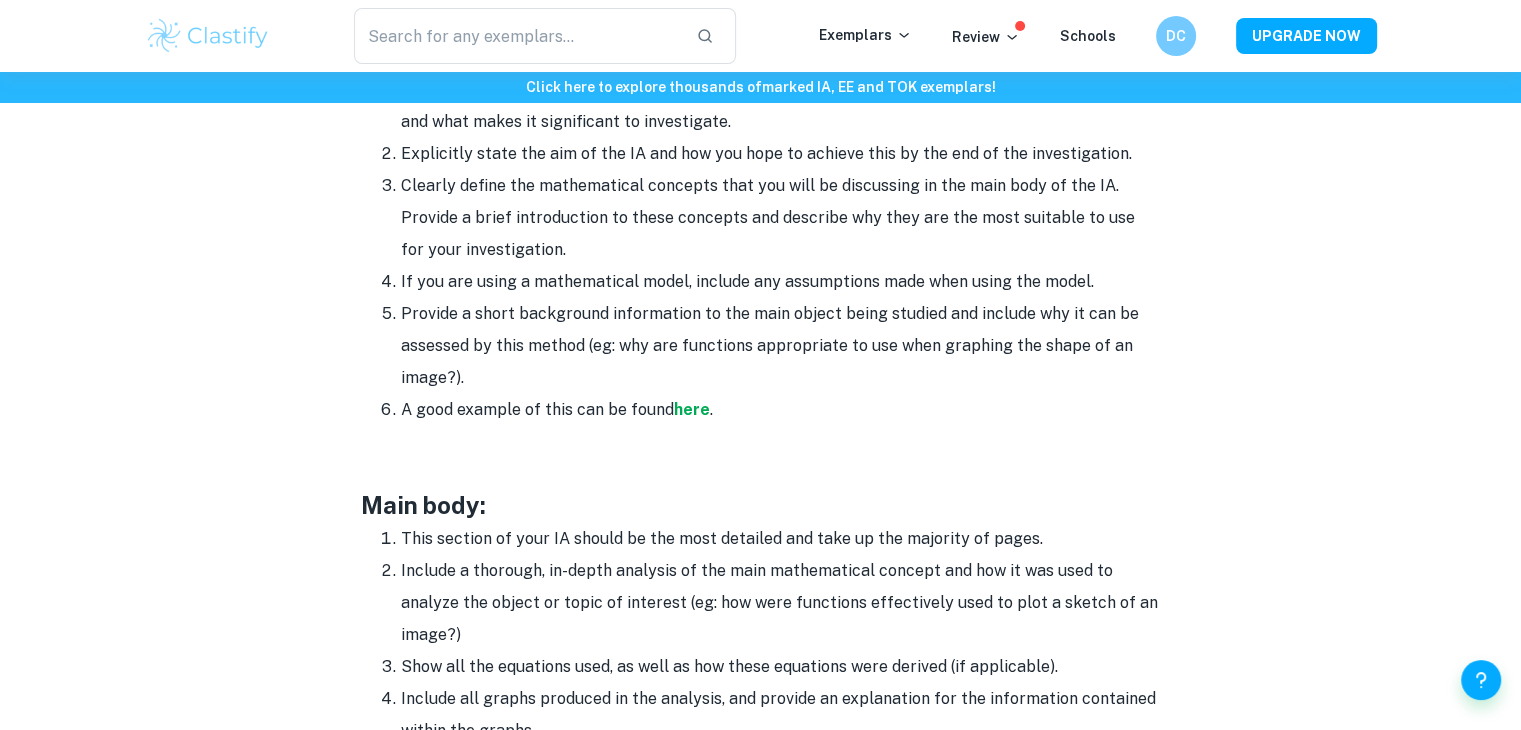 scroll, scrollTop: 1382, scrollLeft: 0, axis: vertical 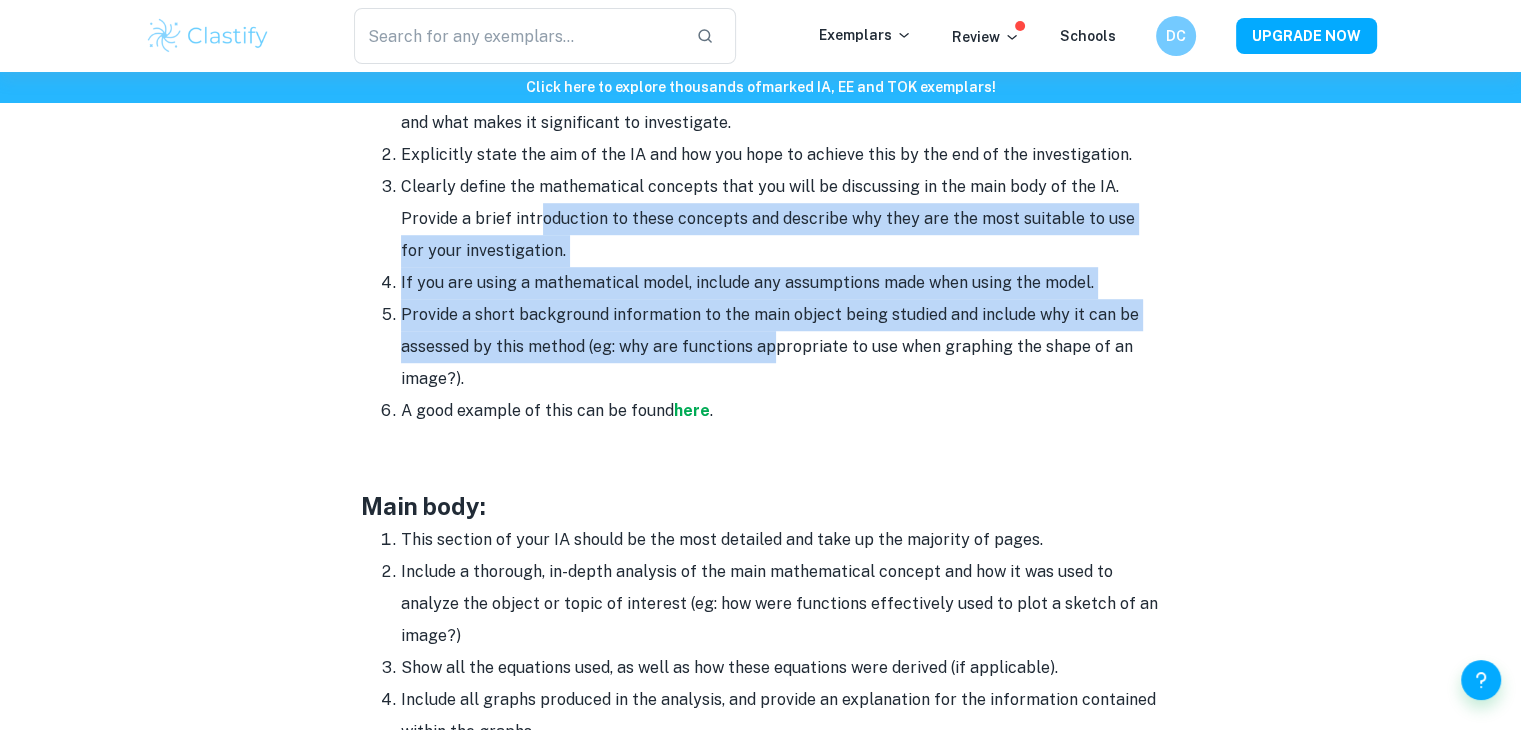 drag, startPoint x: 534, startPoint y: 220, endPoint x: 768, endPoint y: 341, distance: 263.4331 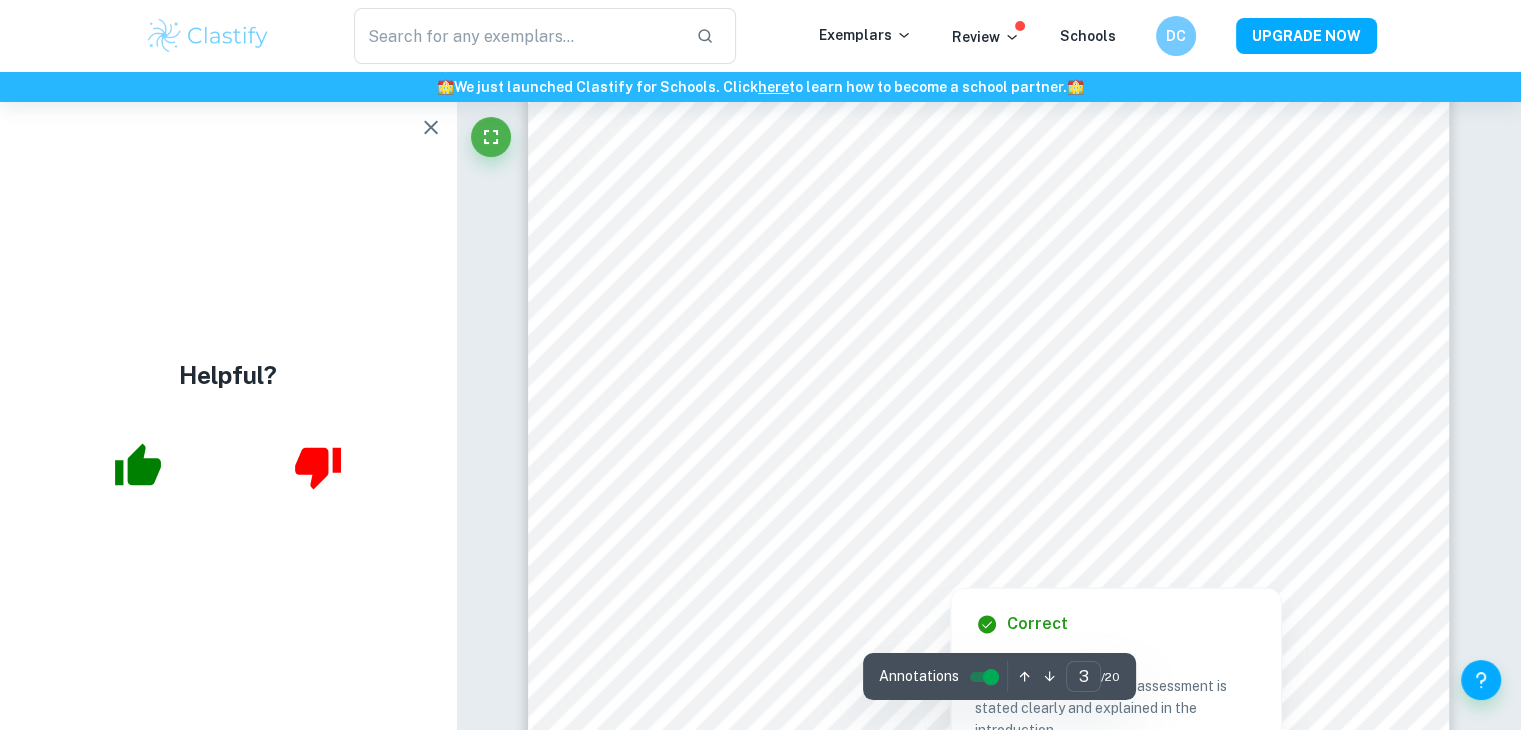 scroll, scrollTop: 3115, scrollLeft: 0, axis: vertical 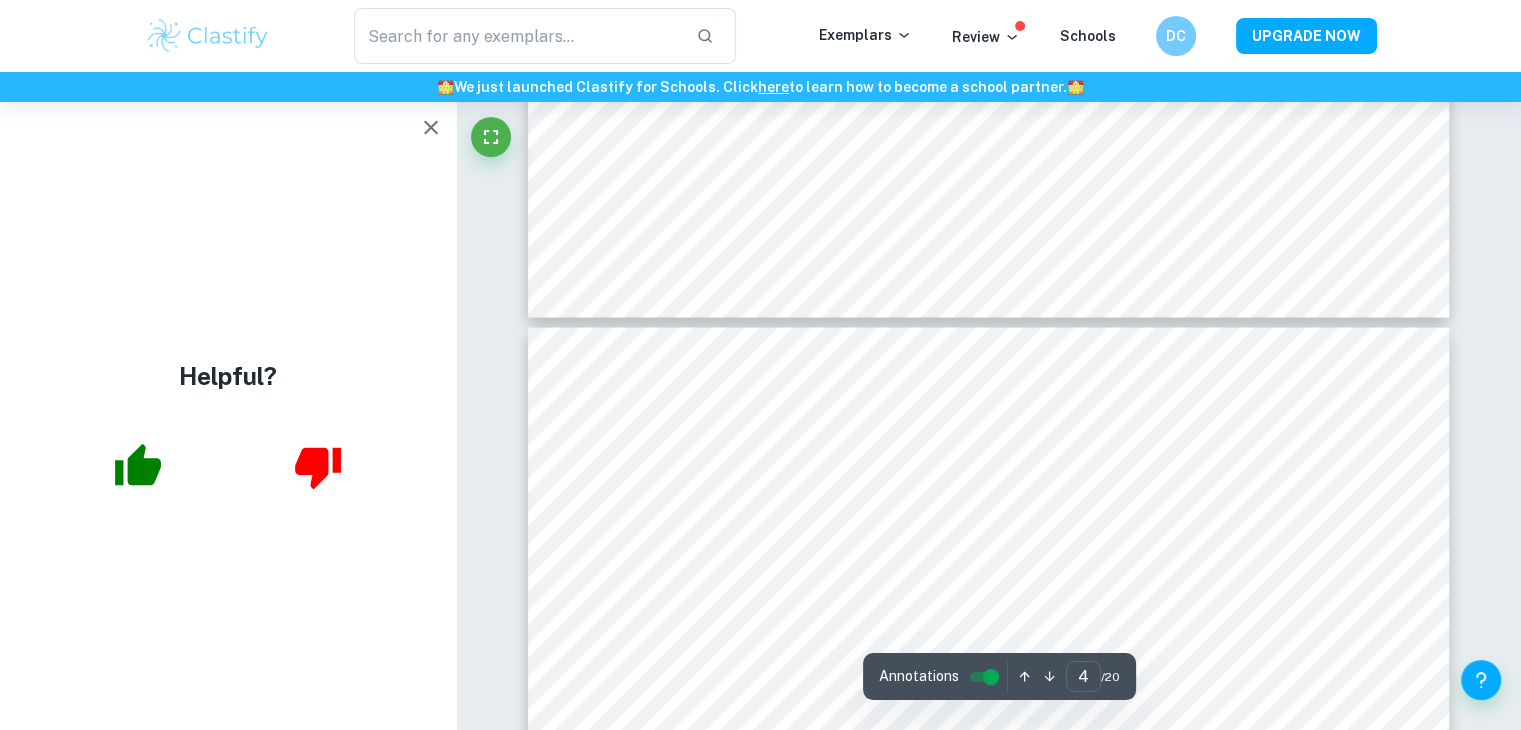 type on "3" 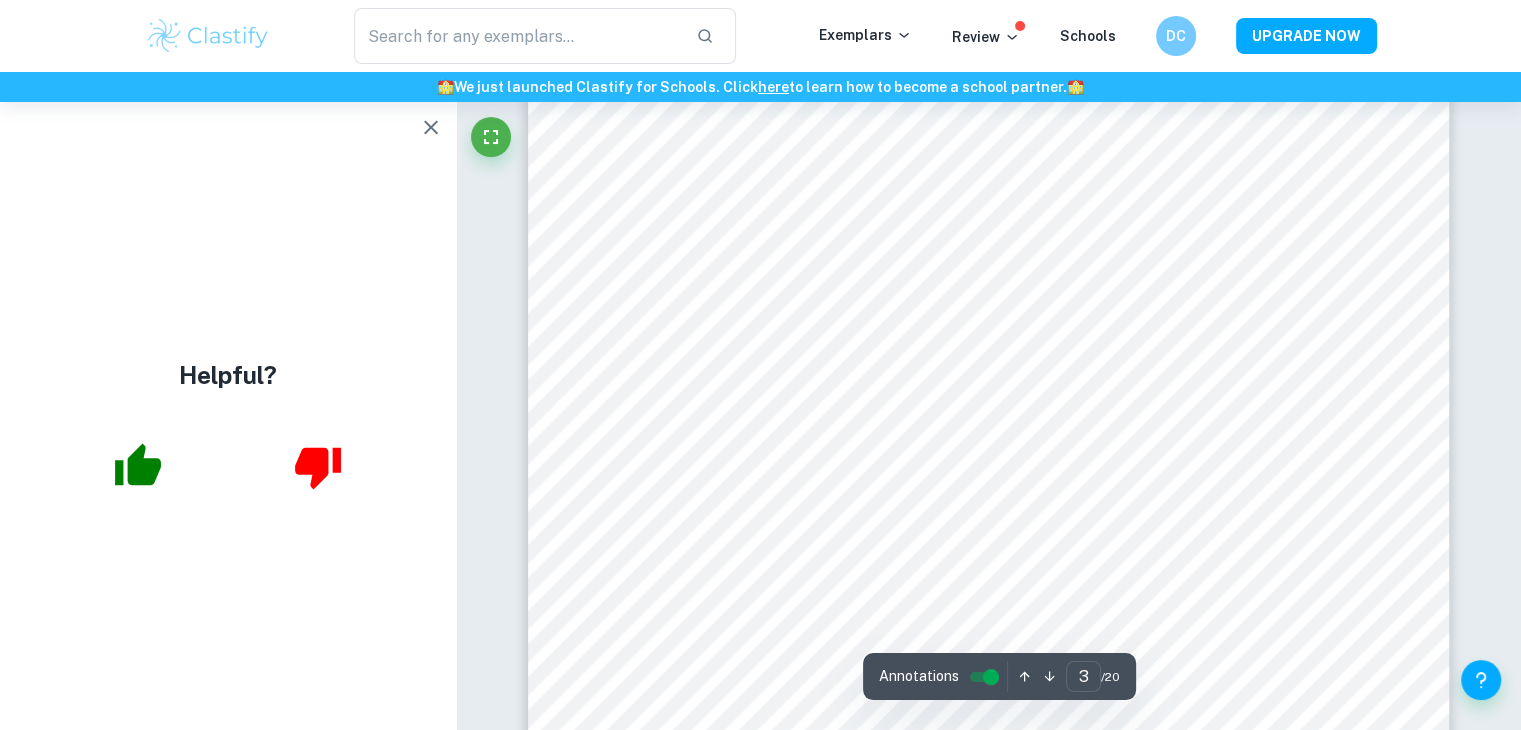 scroll, scrollTop: 3170, scrollLeft: 0, axis: vertical 